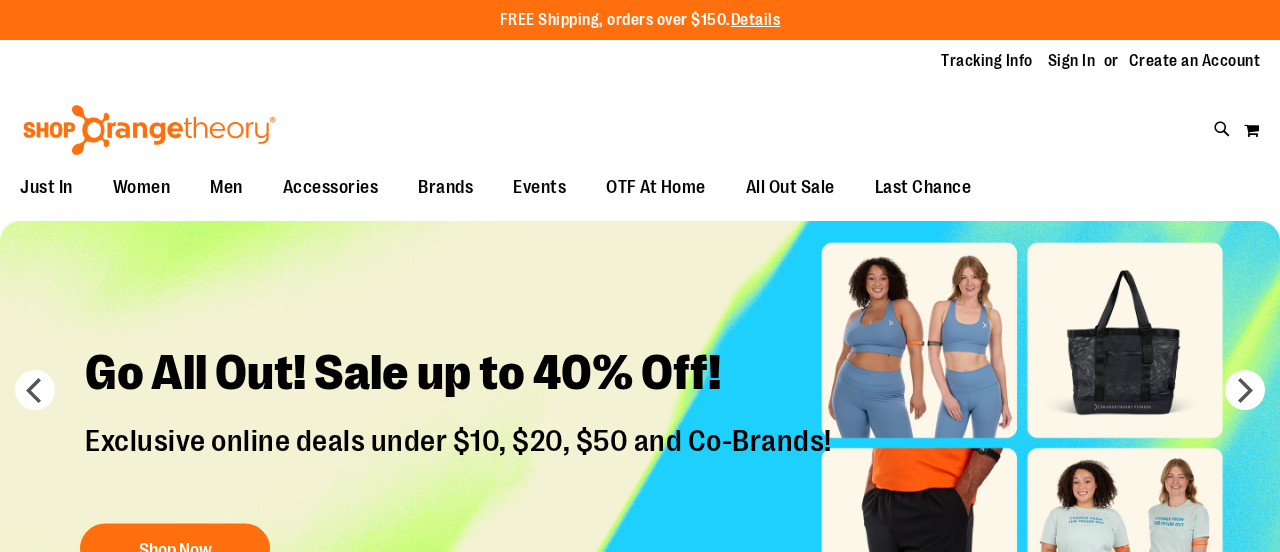 scroll, scrollTop: 0, scrollLeft: 0, axis: both 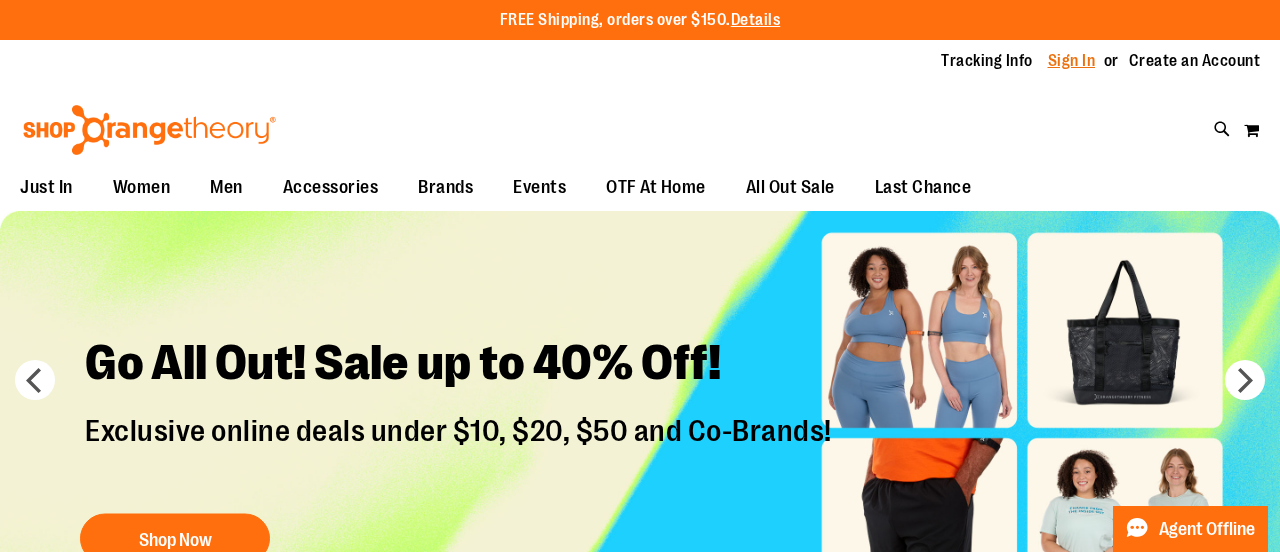 type on "**********" 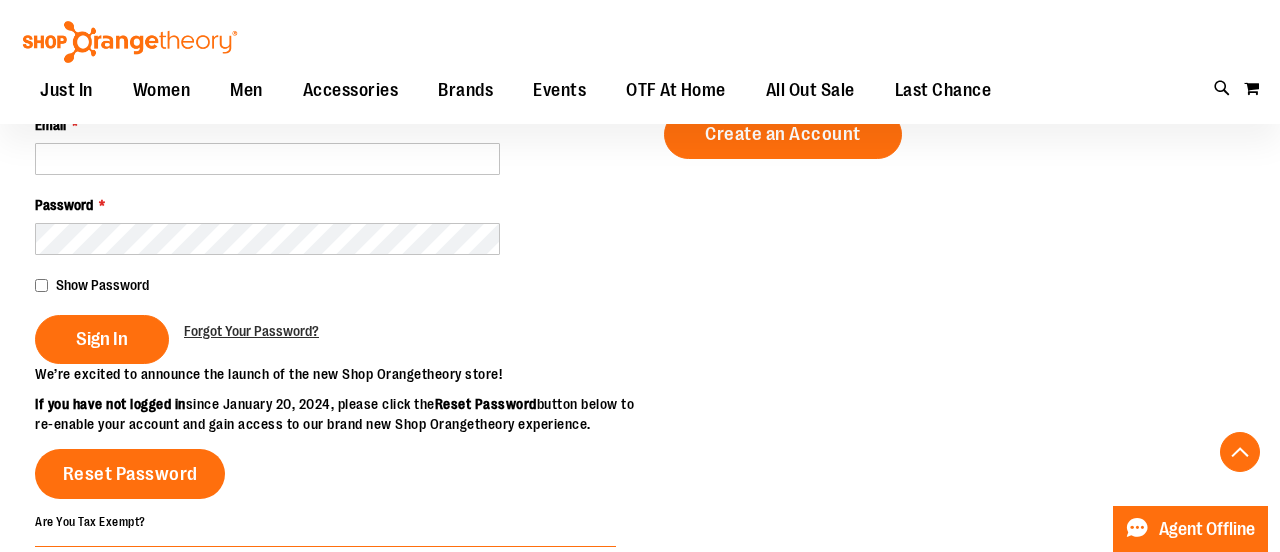 scroll, scrollTop: 316, scrollLeft: 0, axis: vertical 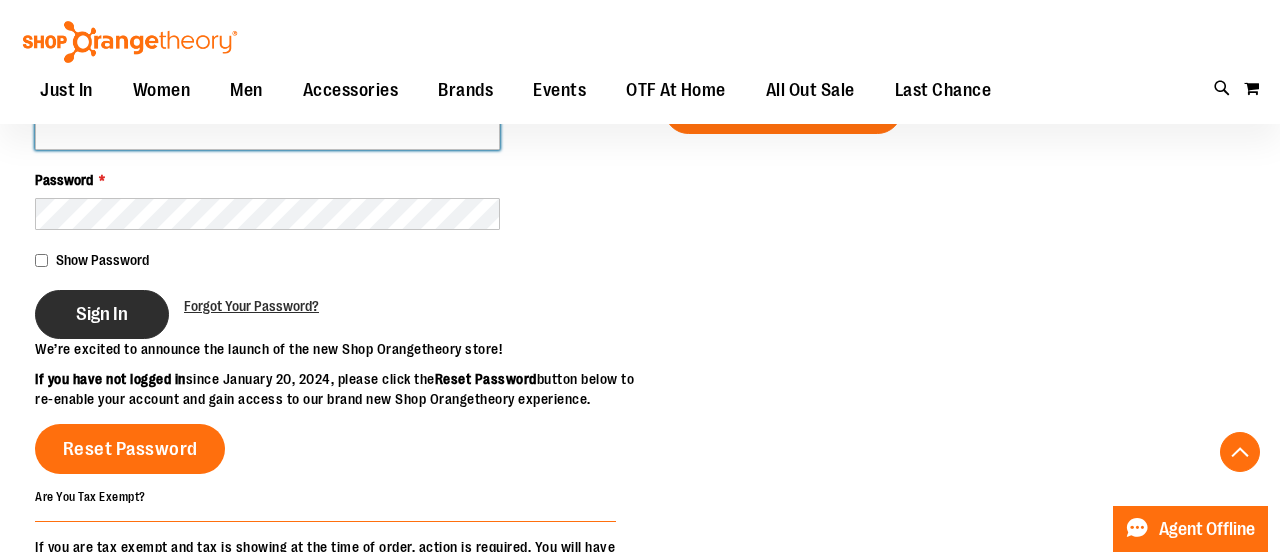 type on "**********" 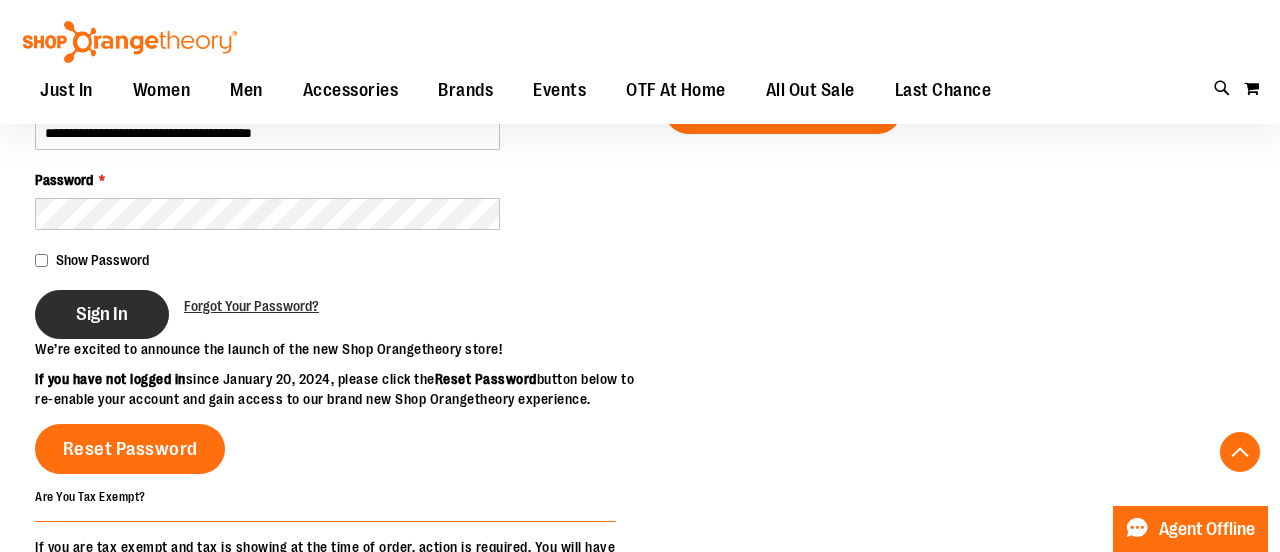 type on "**********" 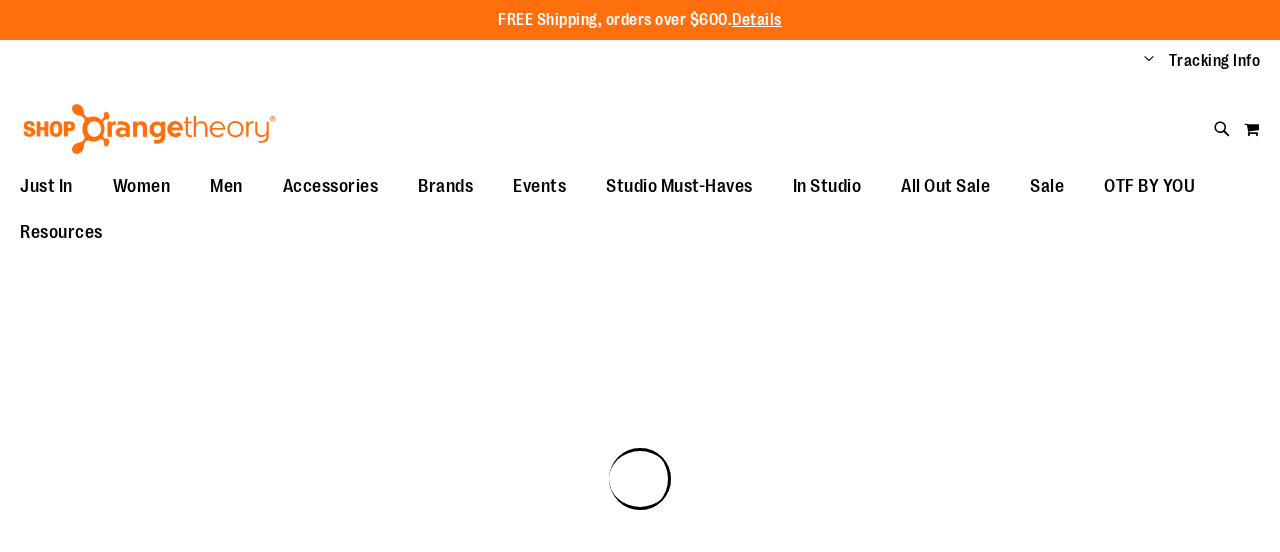 scroll, scrollTop: 0, scrollLeft: 0, axis: both 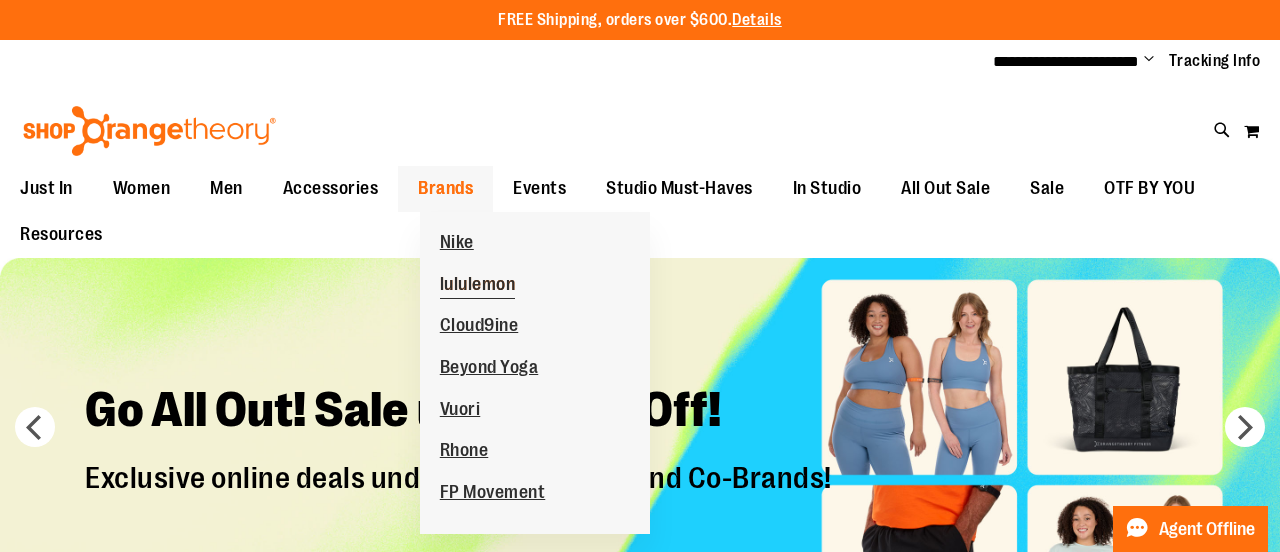 type on "**********" 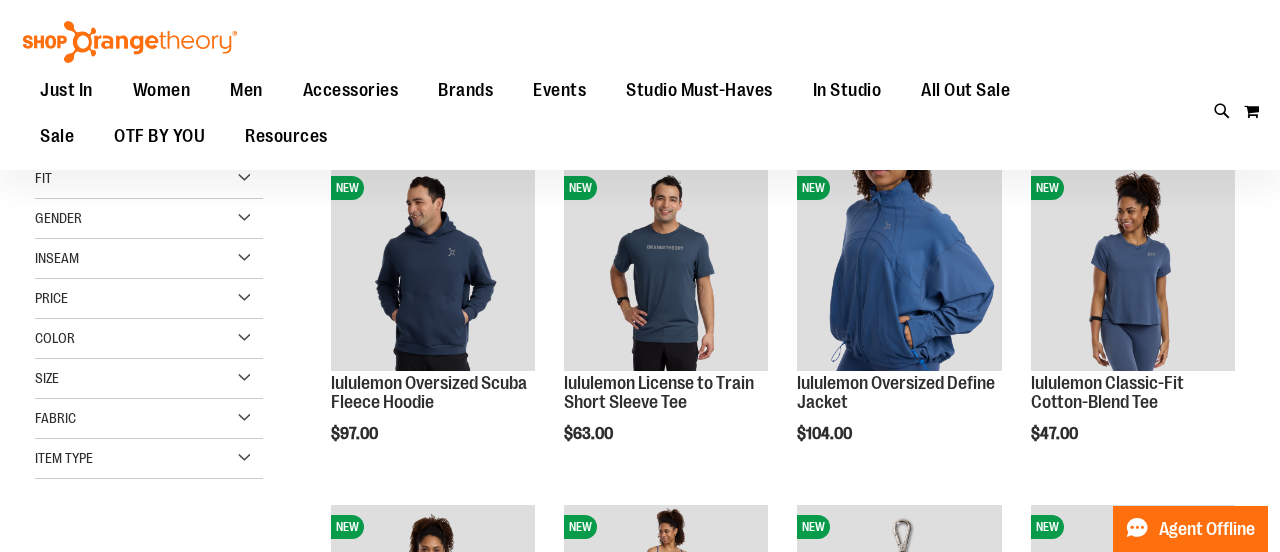 scroll, scrollTop: 0, scrollLeft: 0, axis: both 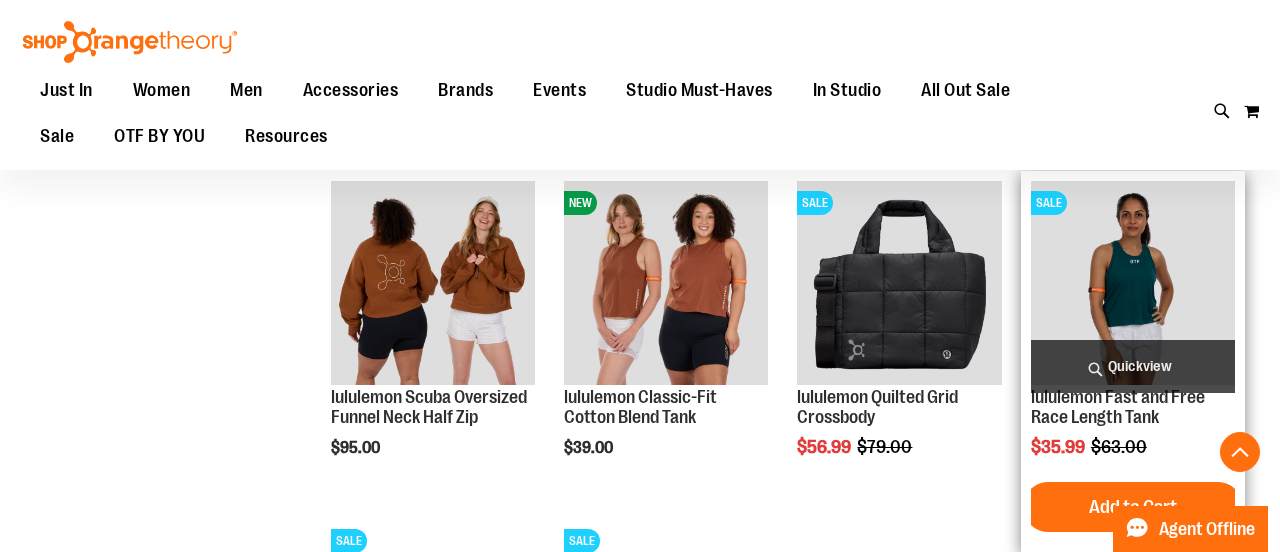 type on "**********" 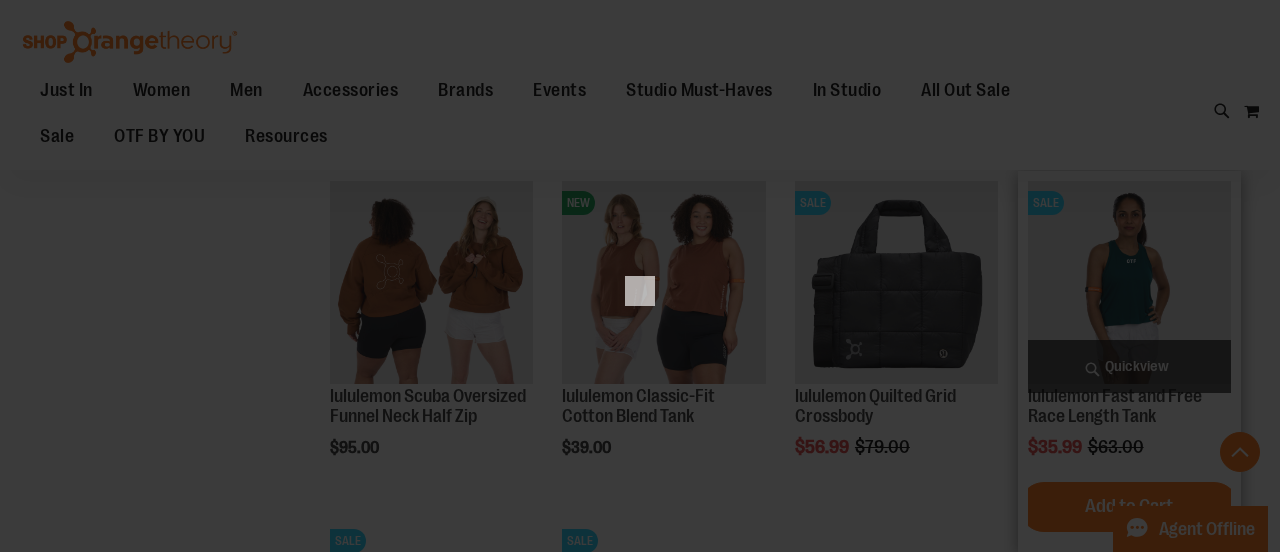 scroll, scrollTop: 0, scrollLeft: 0, axis: both 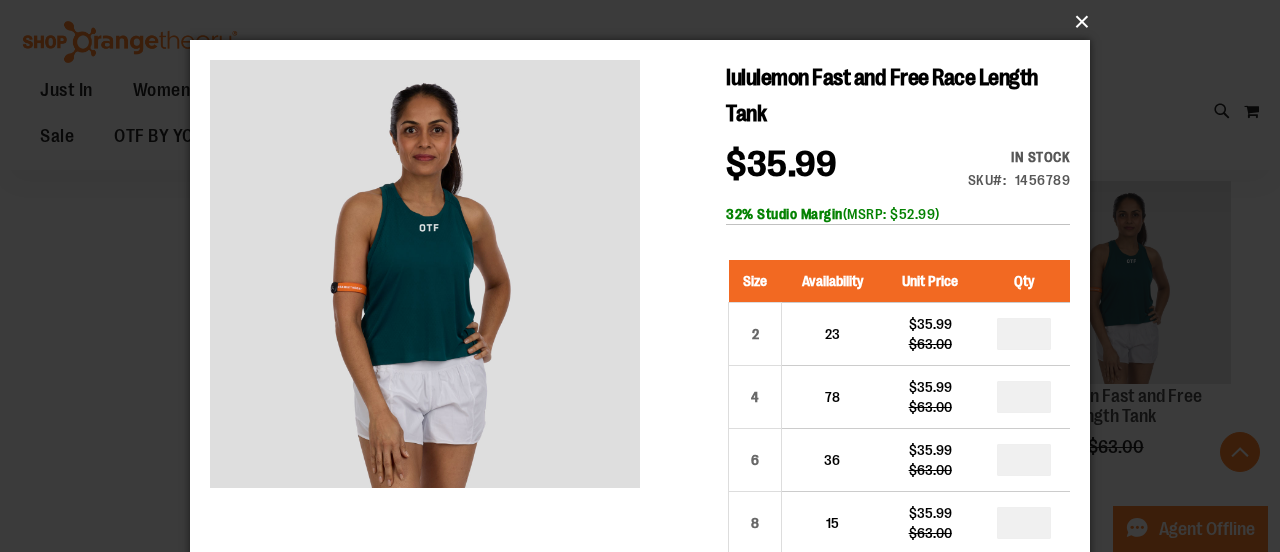 click on "×" at bounding box center [646, 22] 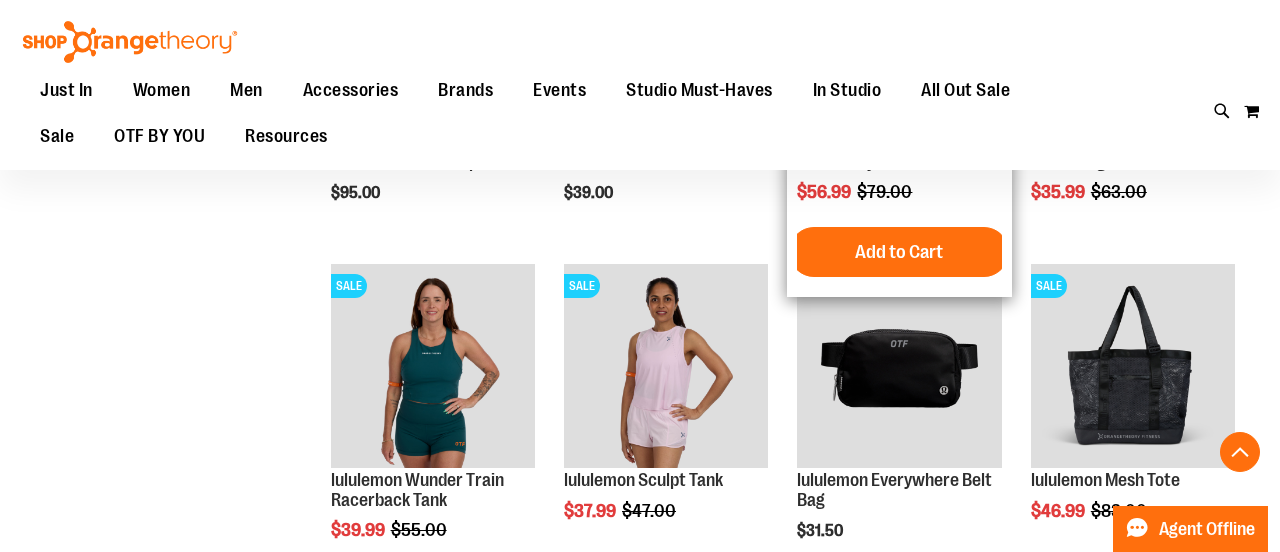 scroll, scrollTop: 2636, scrollLeft: 0, axis: vertical 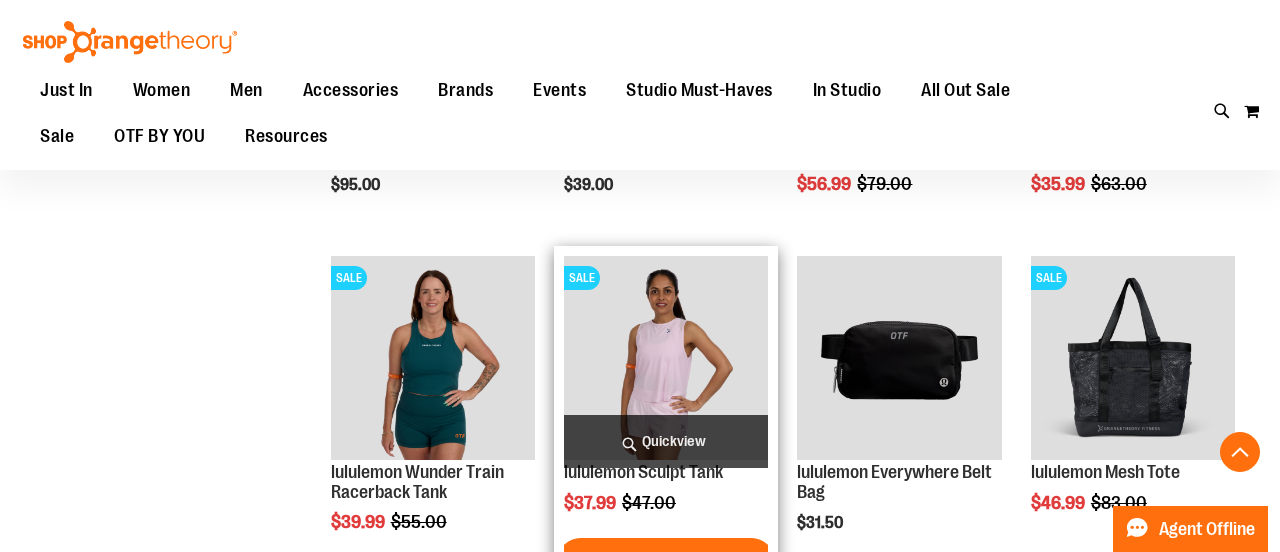 click on "Quickview" at bounding box center [666, 441] 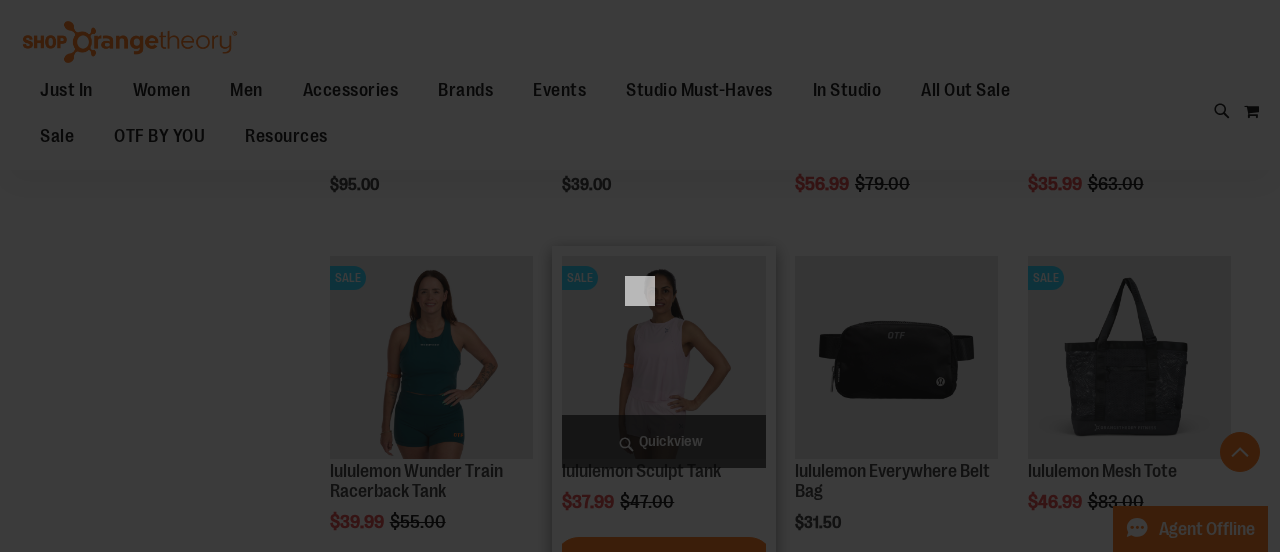 scroll, scrollTop: 0, scrollLeft: 0, axis: both 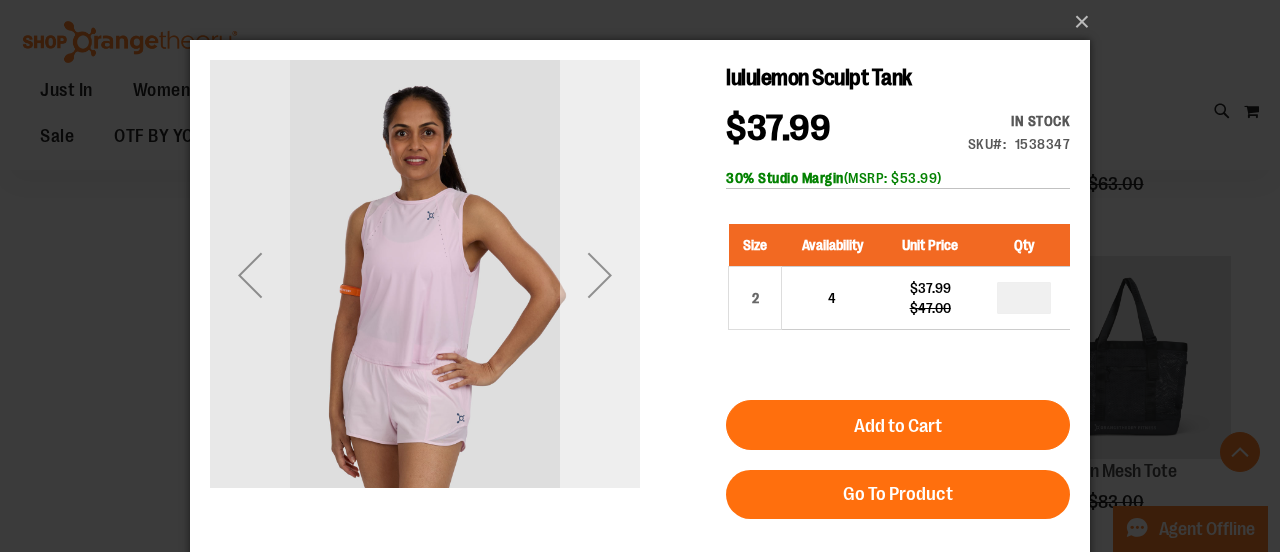 click at bounding box center [600, 275] 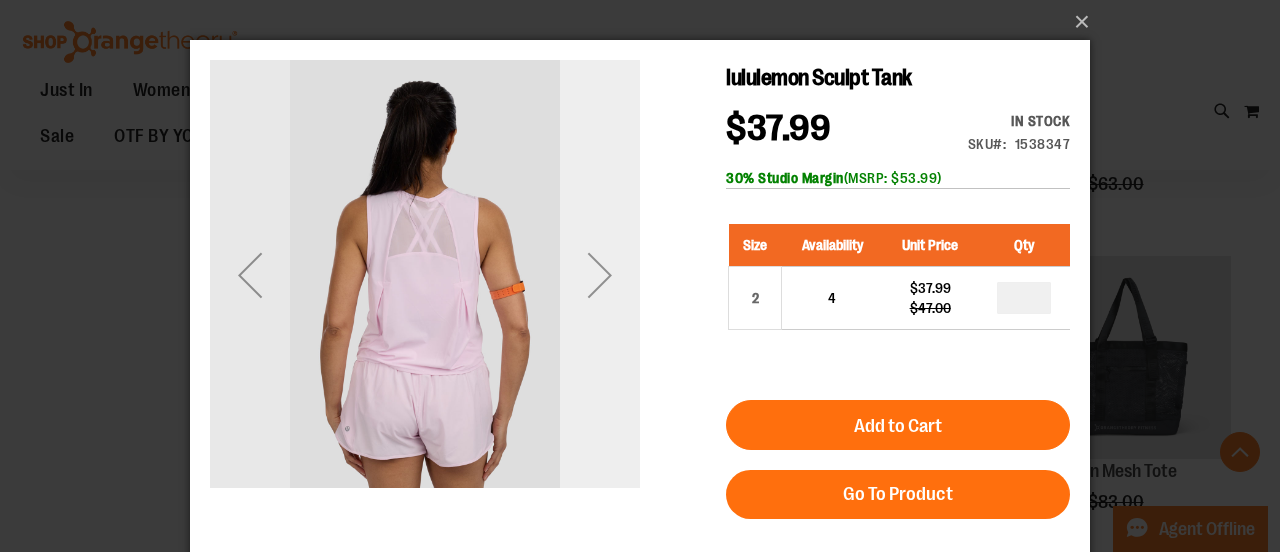 click at bounding box center [600, 275] 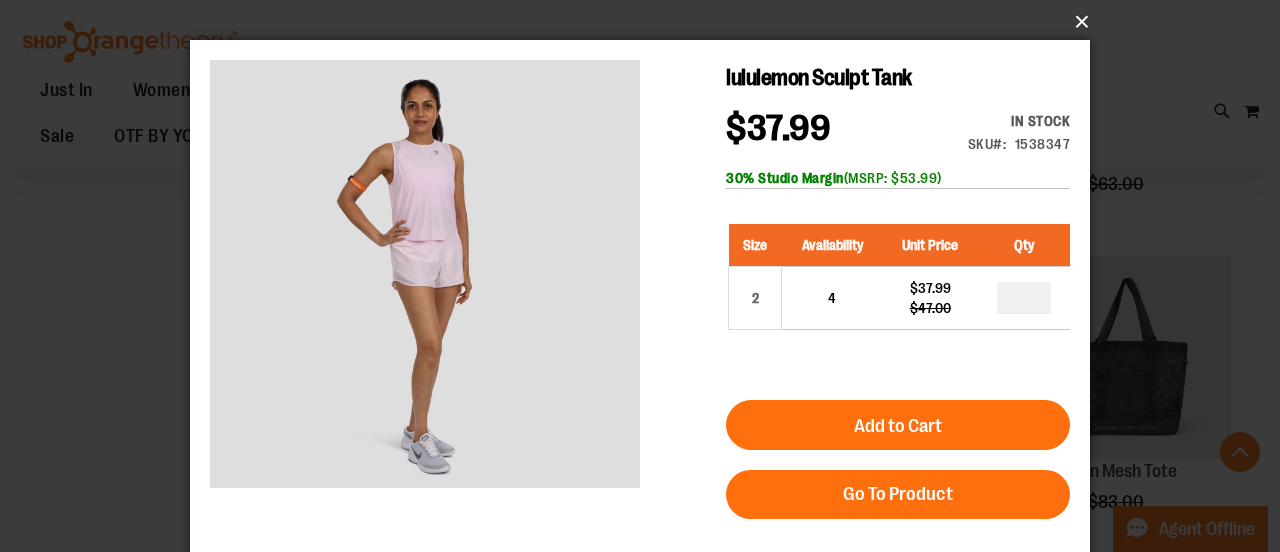 click on "×" at bounding box center (646, 22) 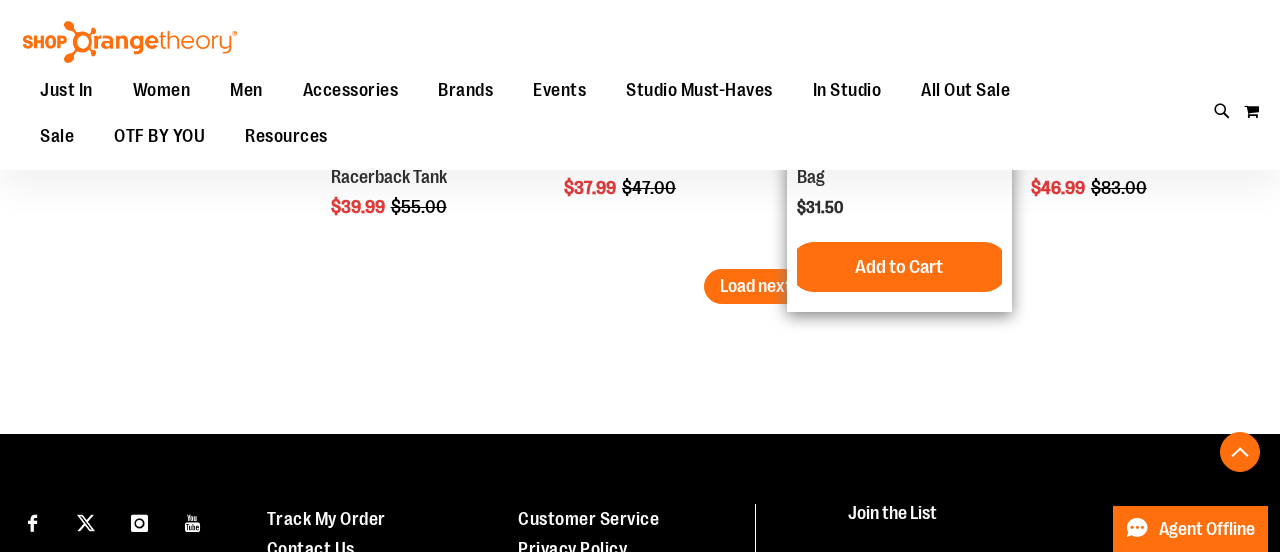 scroll, scrollTop: 2957, scrollLeft: 0, axis: vertical 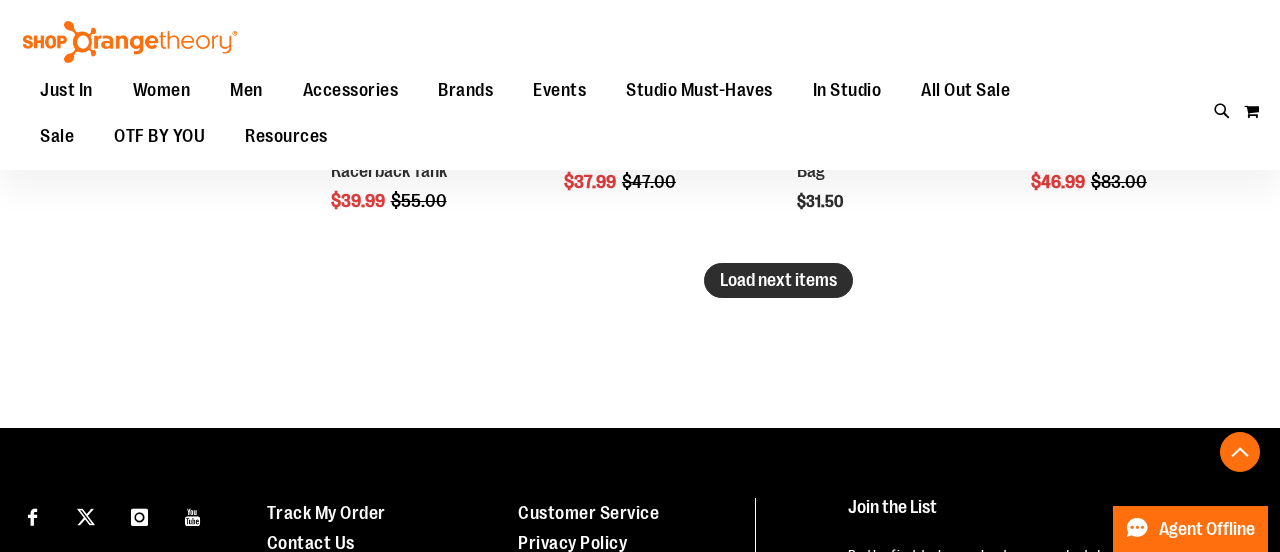 click on "Load next items" at bounding box center [778, 280] 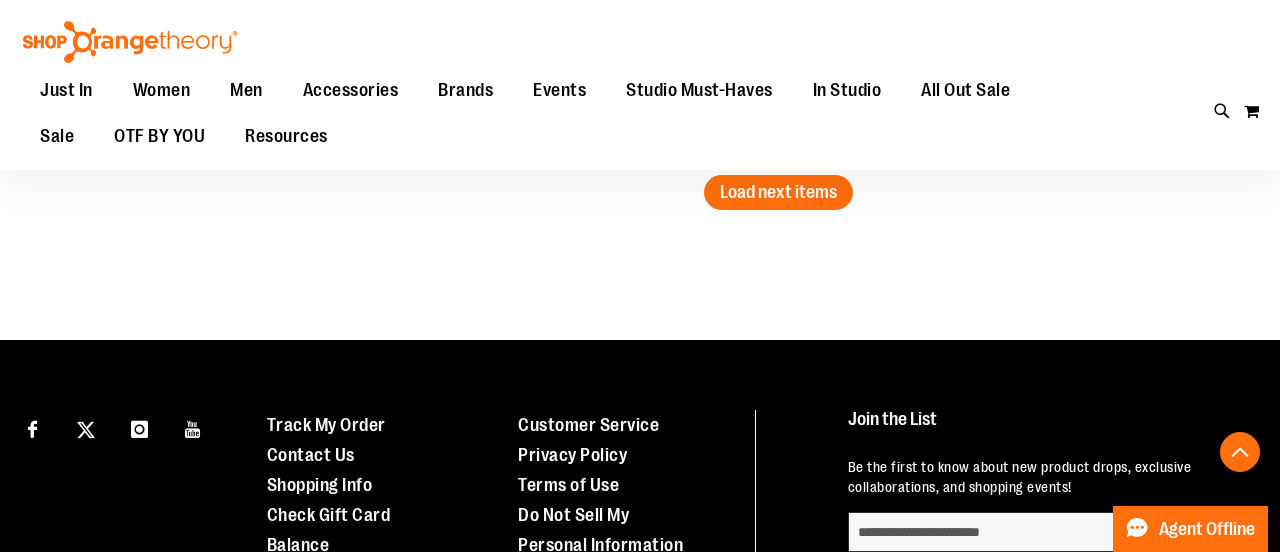 scroll, scrollTop: 4071, scrollLeft: 0, axis: vertical 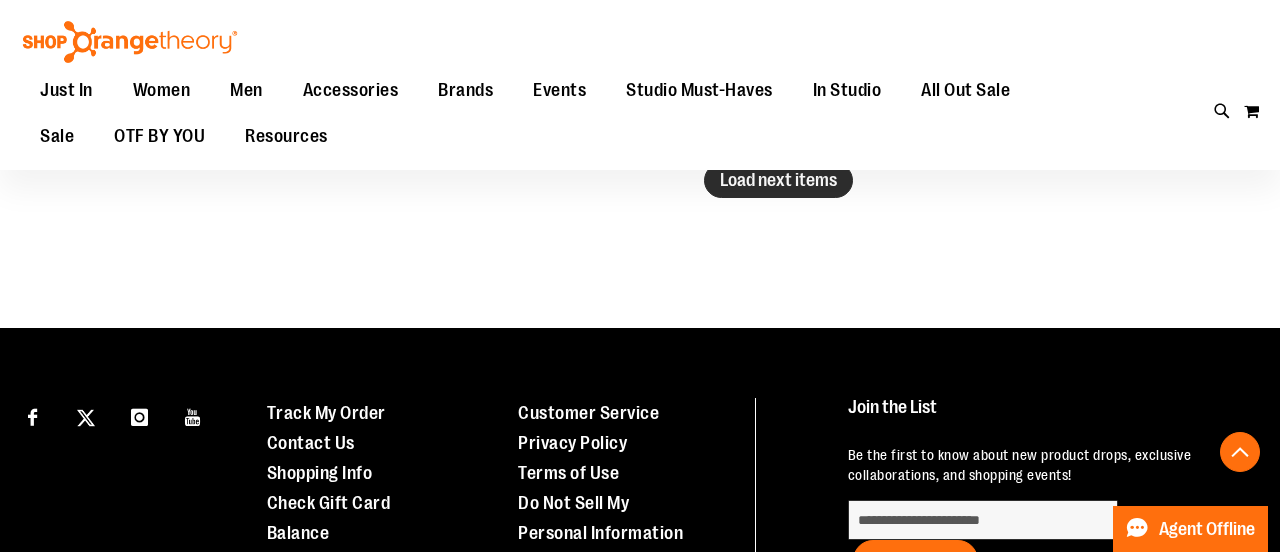 click on "Load next items" at bounding box center [778, 180] 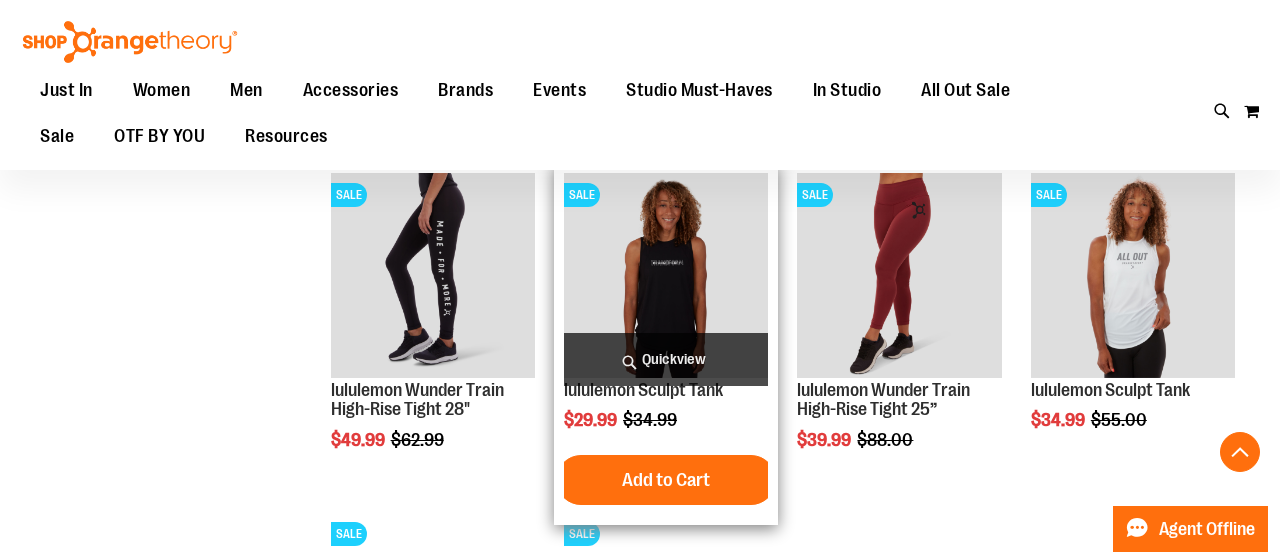 click on "Quickview" at bounding box center (666, 359) 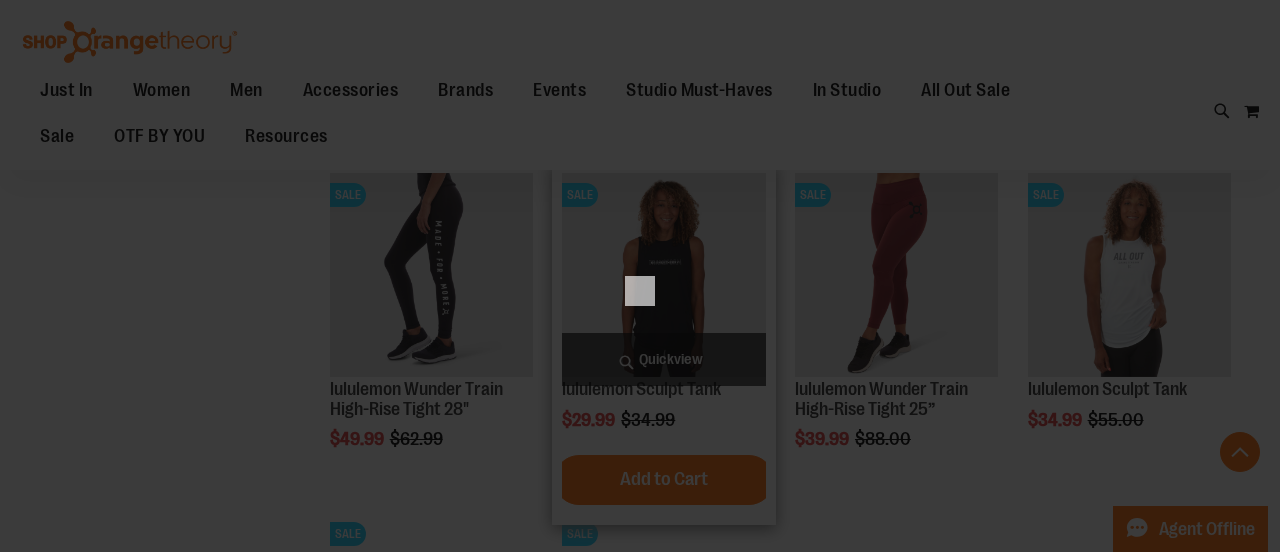 scroll, scrollTop: 0, scrollLeft: 0, axis: both 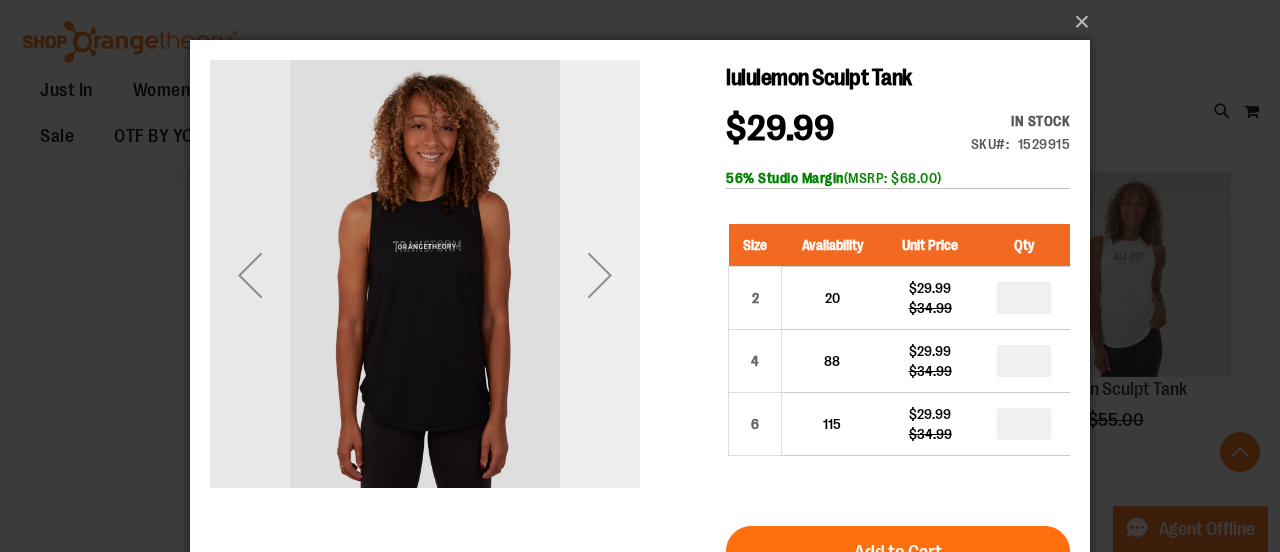 click at bounding box center (600, 275) 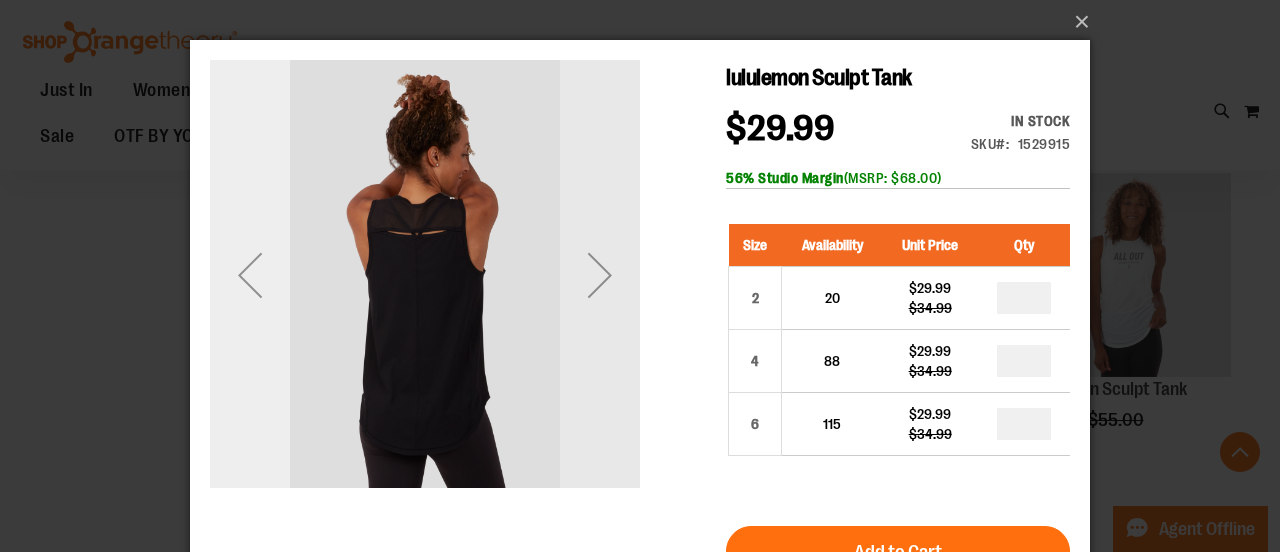 click at bounding box center (250, 275) 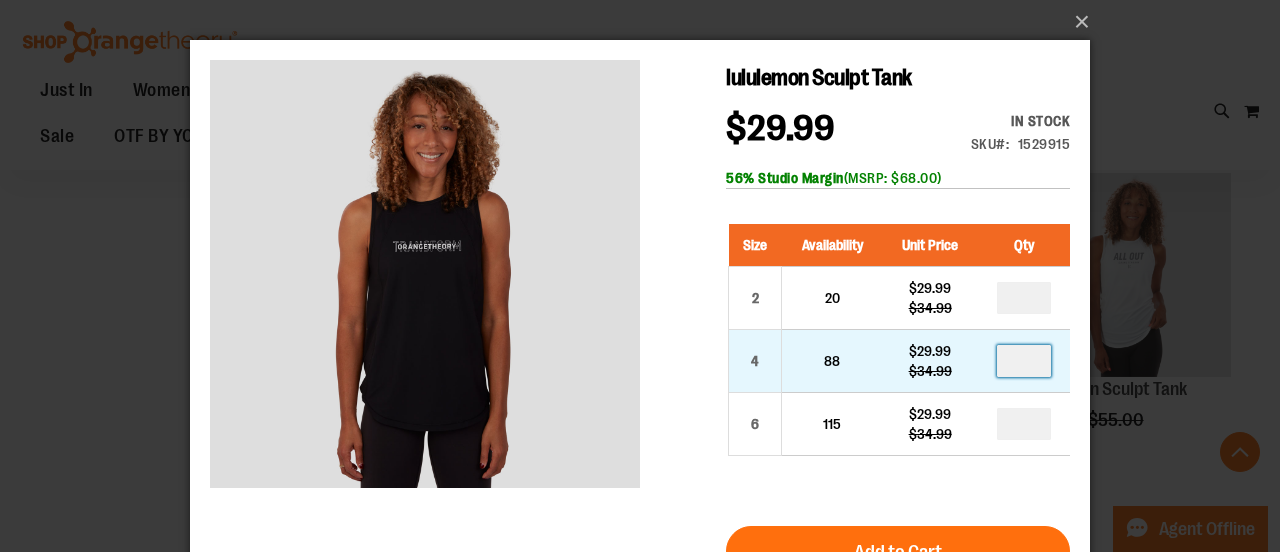 click at bounding box center [1024, 361] 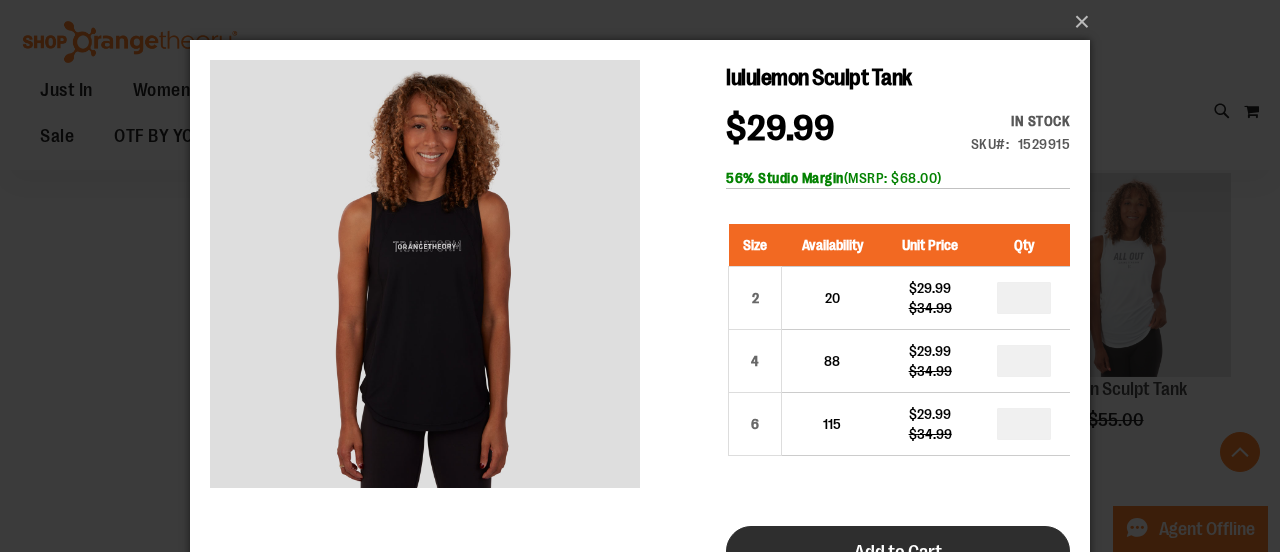 click on "Add to Cart" at bounding box center (898, 551) 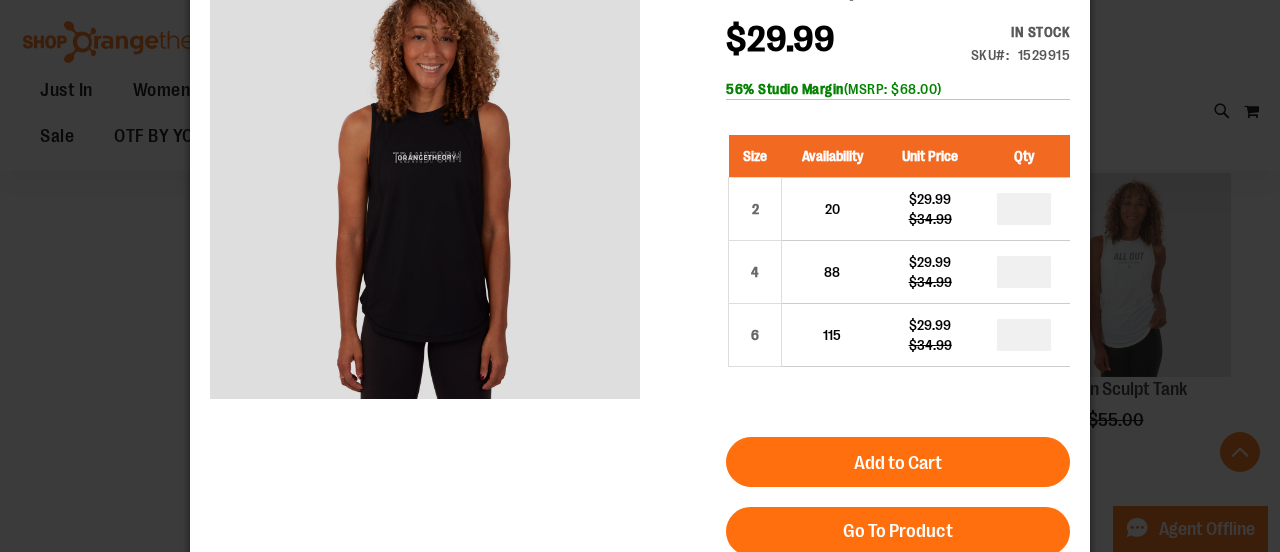 scroll, scrollTop: 109, scrollLeft: 0, axis: vertical 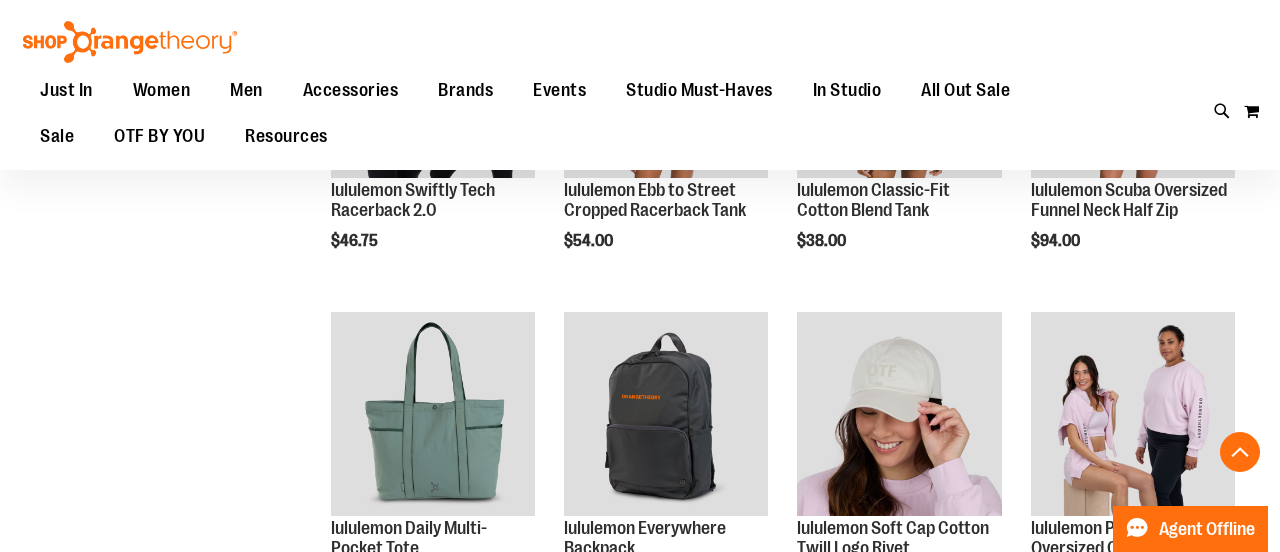 click on "NEW
lululemon Oversized Scuba Fleece Hoodie
$97.00
Quickview
Add to Cart In stock" at bounding box center [778, 1654] 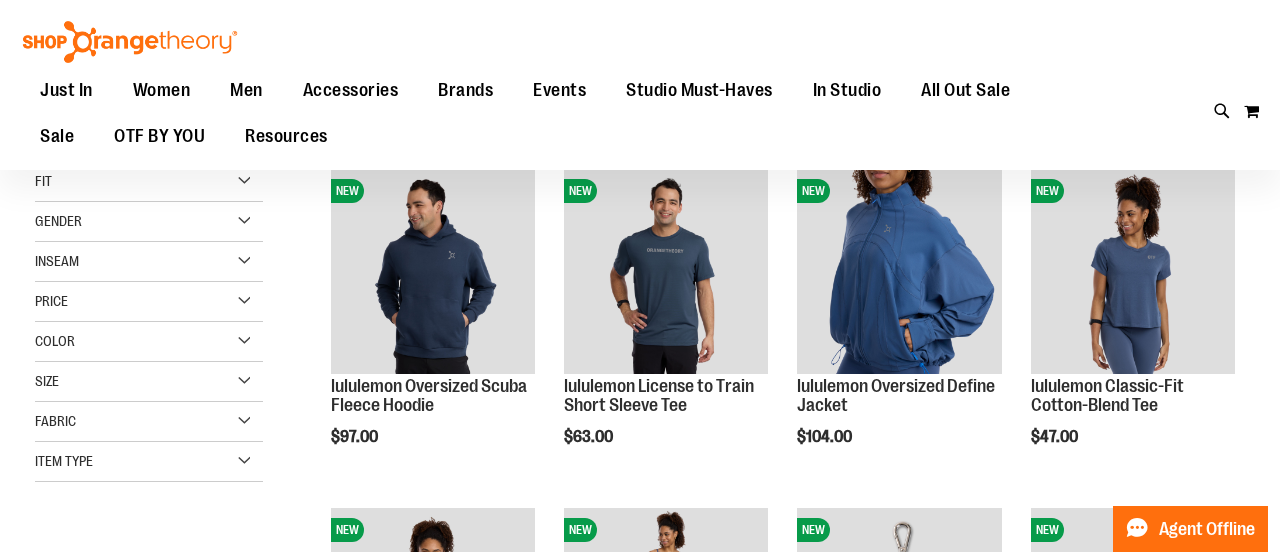 scroll, scrollTop: 0, scrollLeft: 0, axis: both 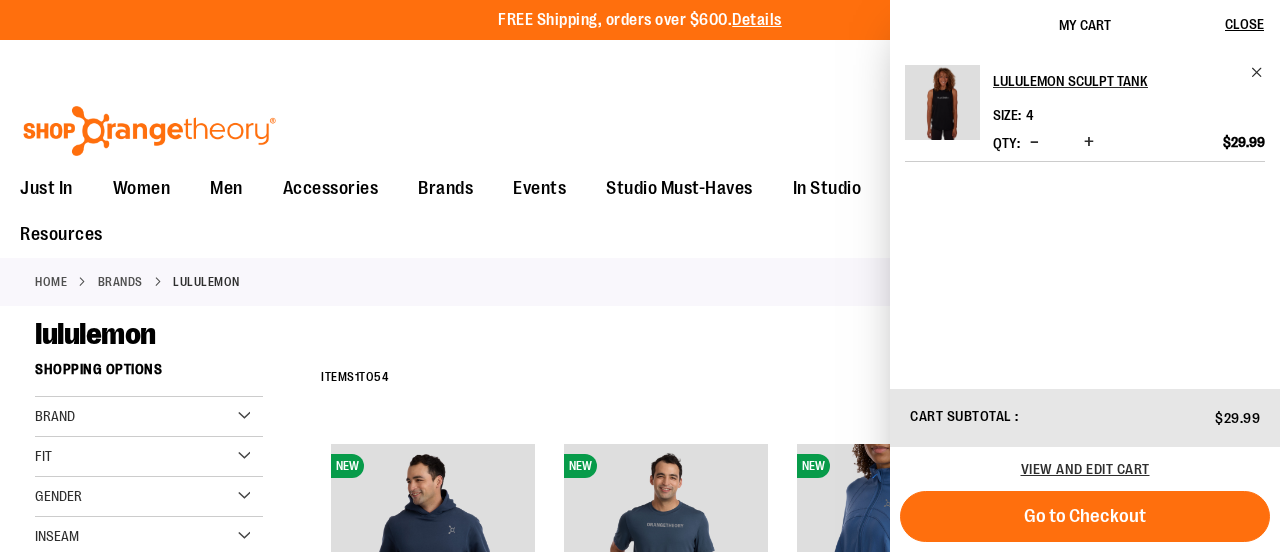 click on "Home
Brands
lululemon" at bounding box center [640, 282] 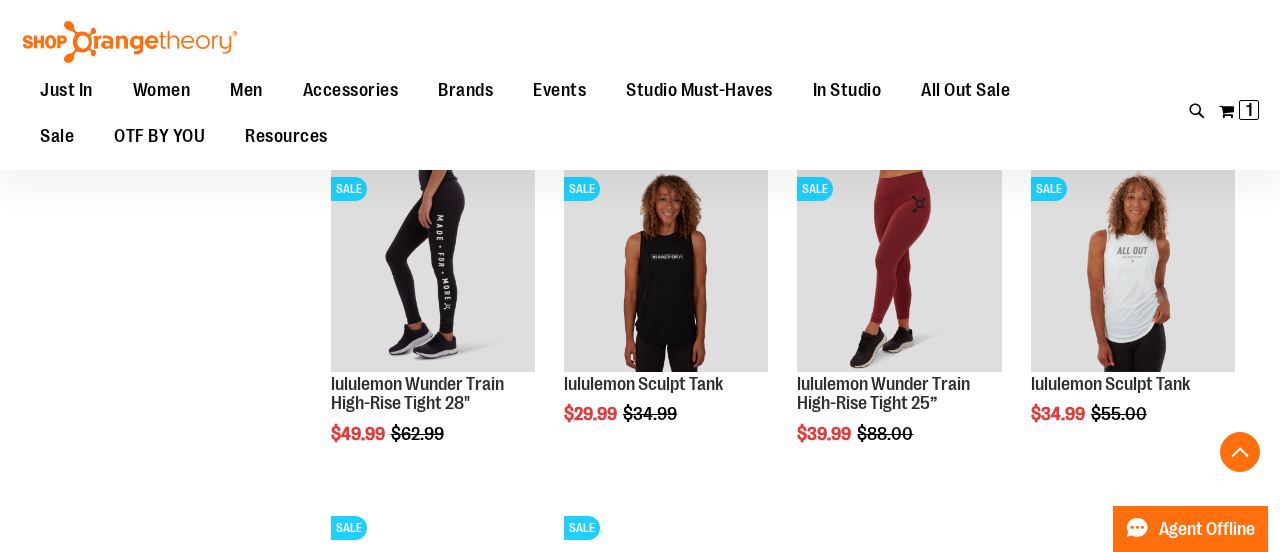 scroll, scrollTop: 4074, scrollLeft: 0, axis: vertical 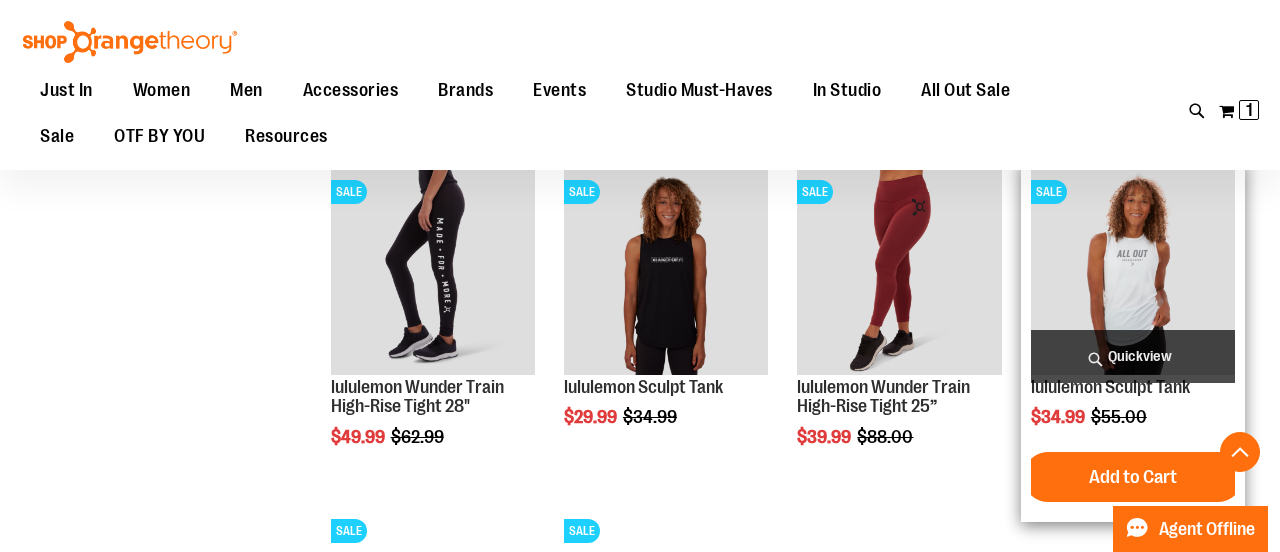 click on "Quickview" at bounding box center (1133, 356) 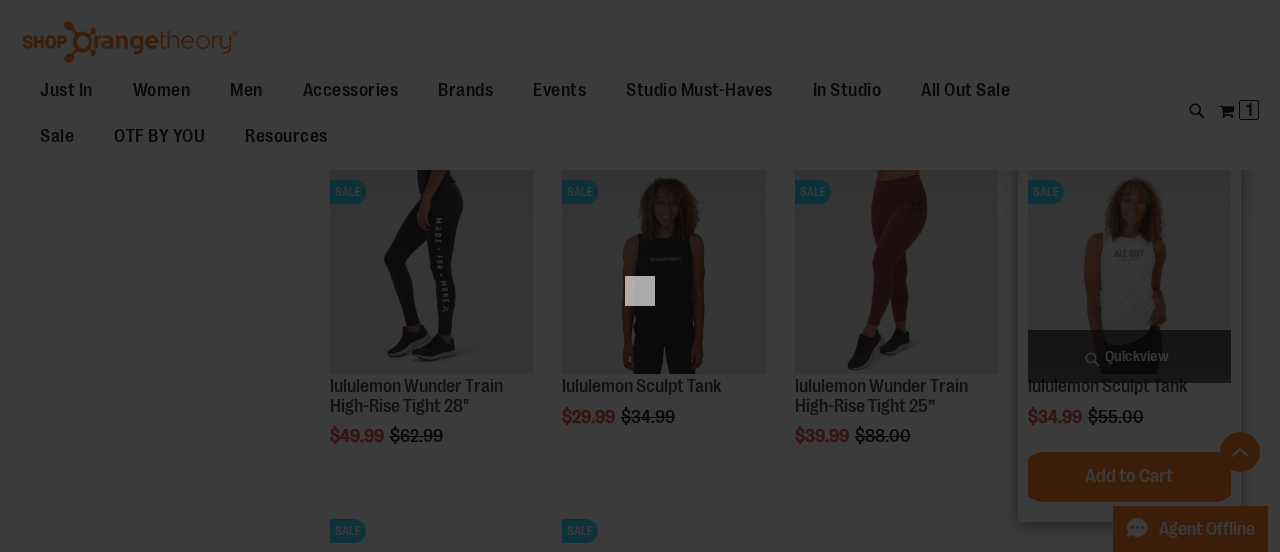 scroll, scrollTop: 0, scrollLeft: 0, axis: both 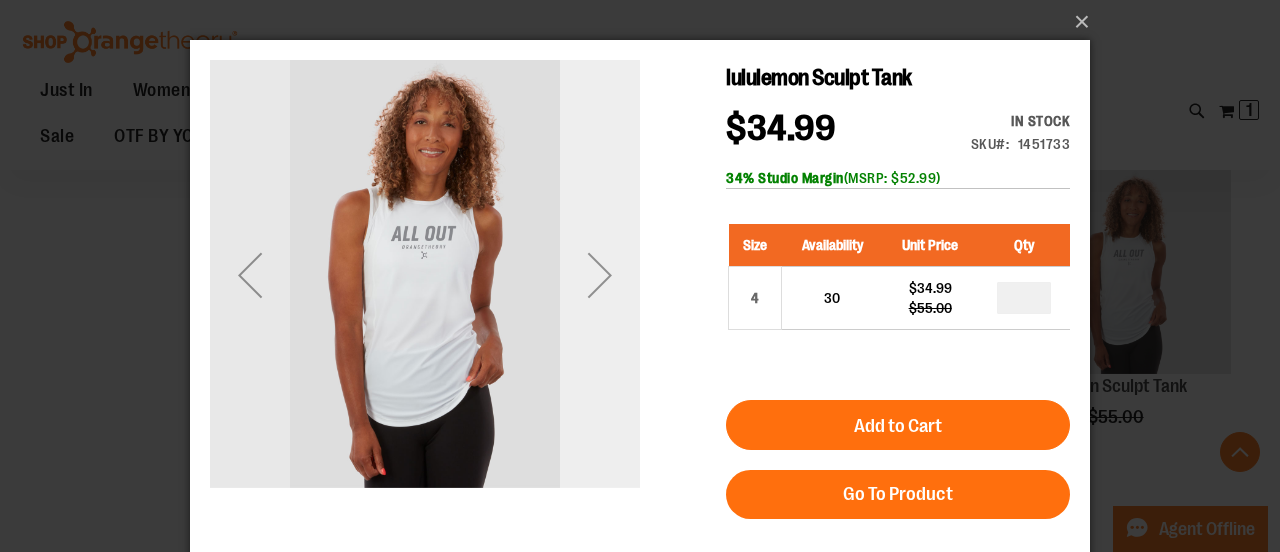 click at bounding box center [600, 275] 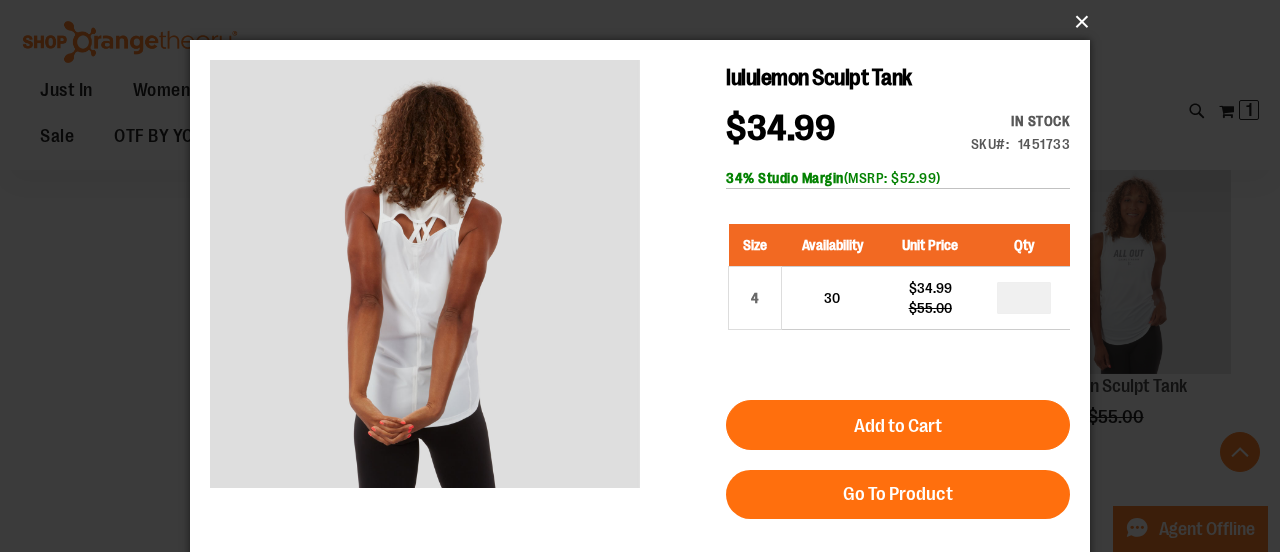 click on "×" at bounding box center (646, 22) 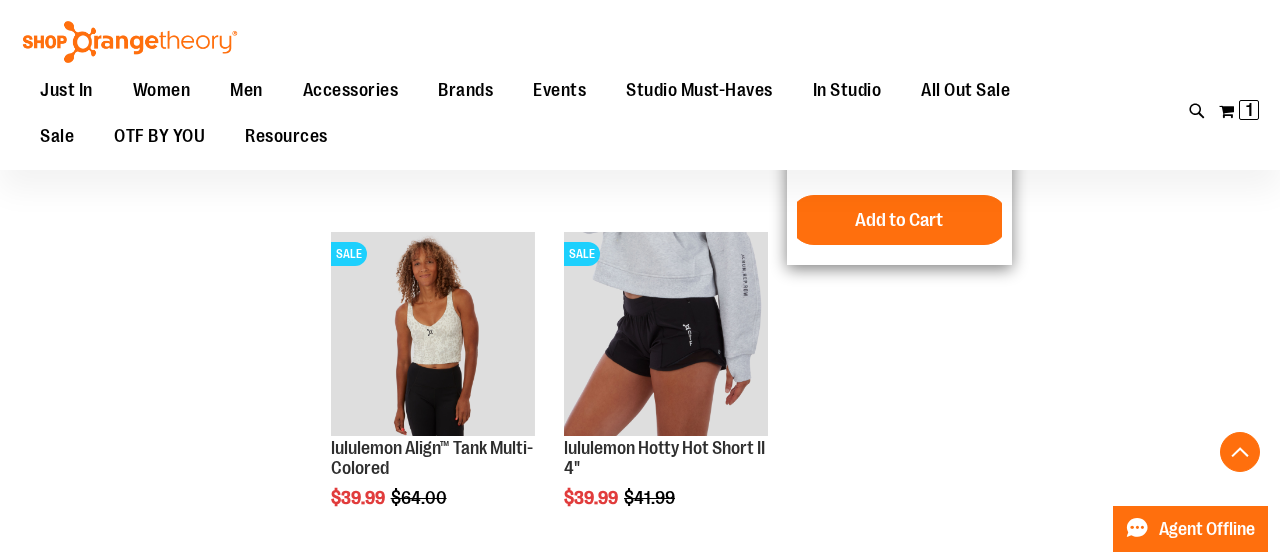 scroll, scrollTop: 4355, scrollLeft: 0, axis: vertical 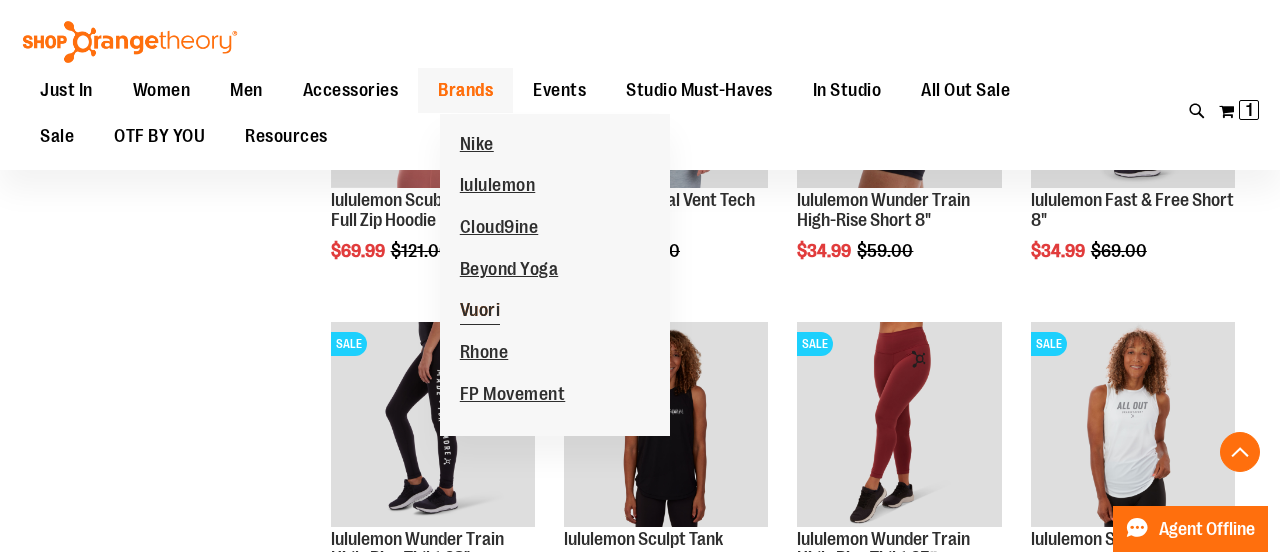 click on "Vuori" at bounding box center [480, 312] 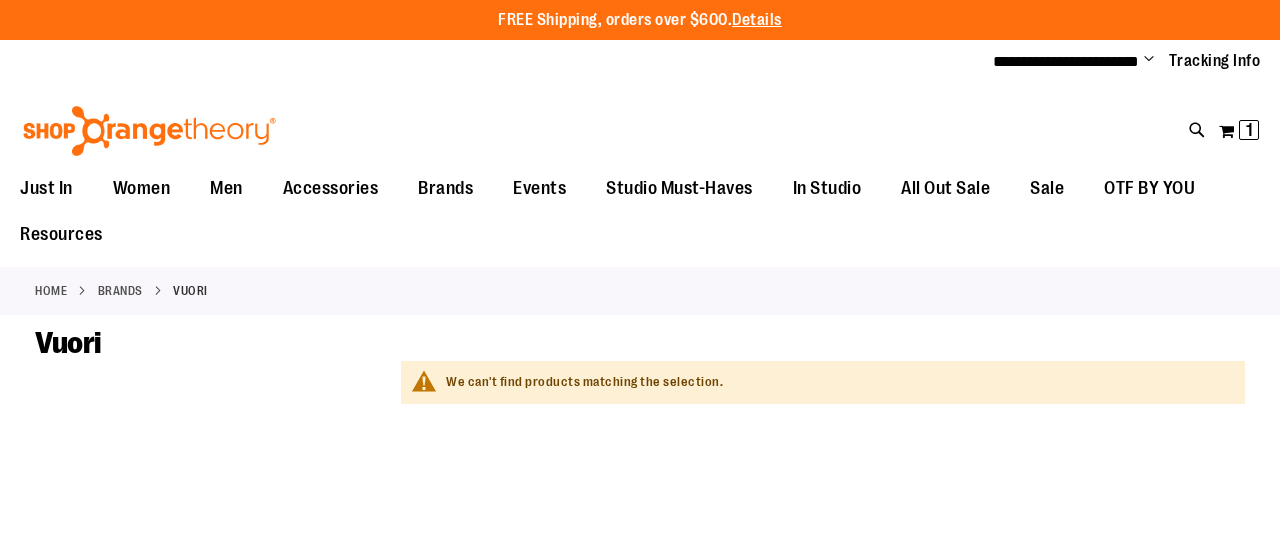 scroll, scrollTop: 0, scrollLeft: 0, axis: both 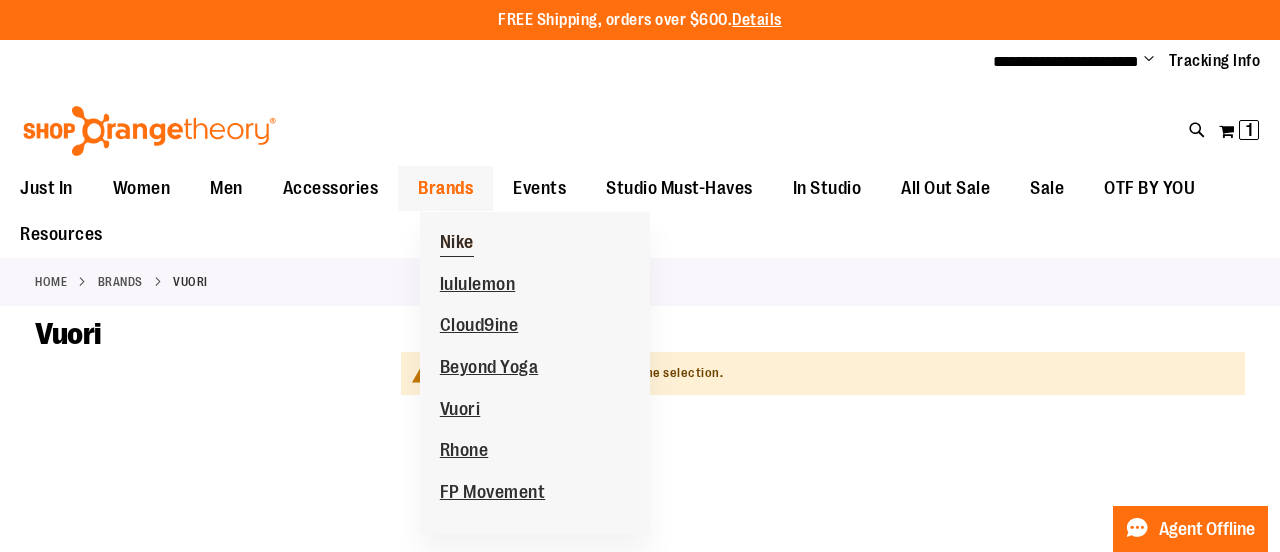 type on "**********" 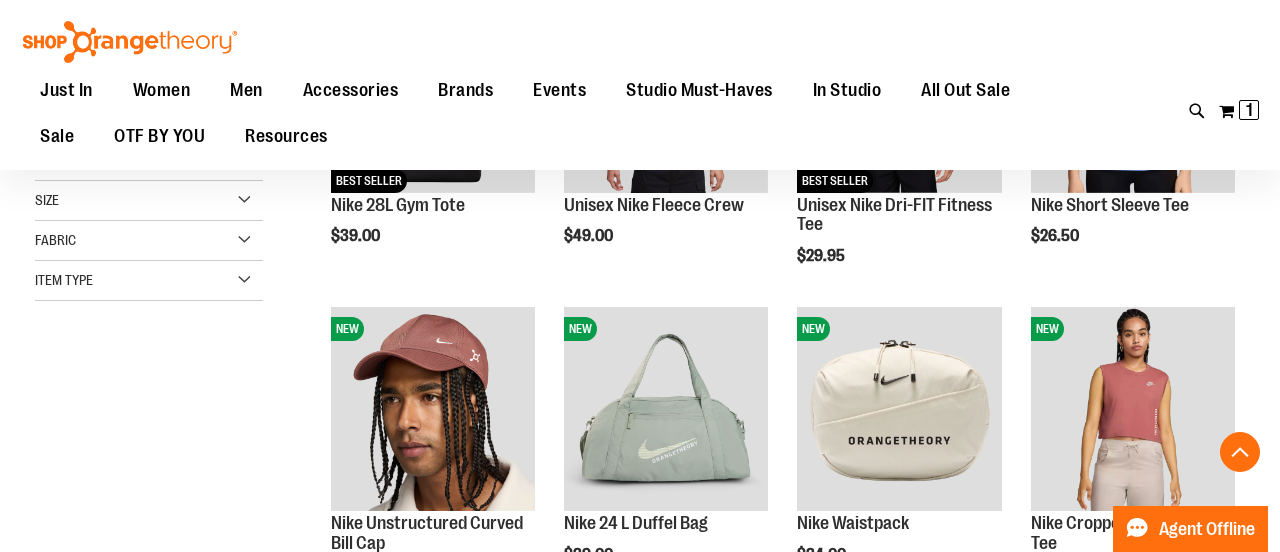 scroll, scrollTop: 473, scrollLeft: 0, axis: vertical 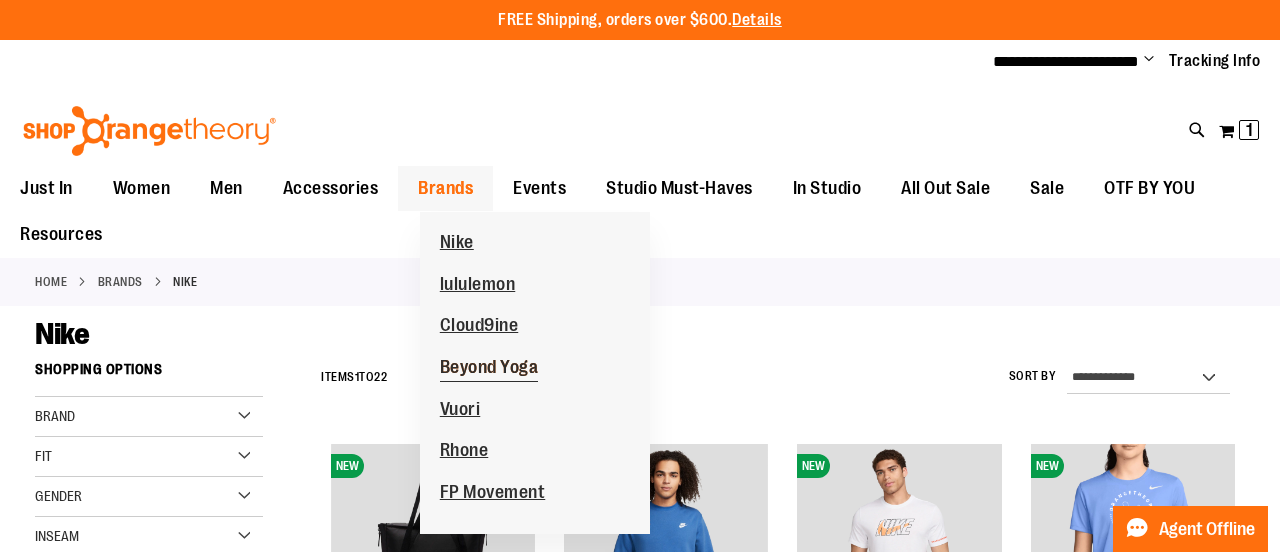 type on "**********" 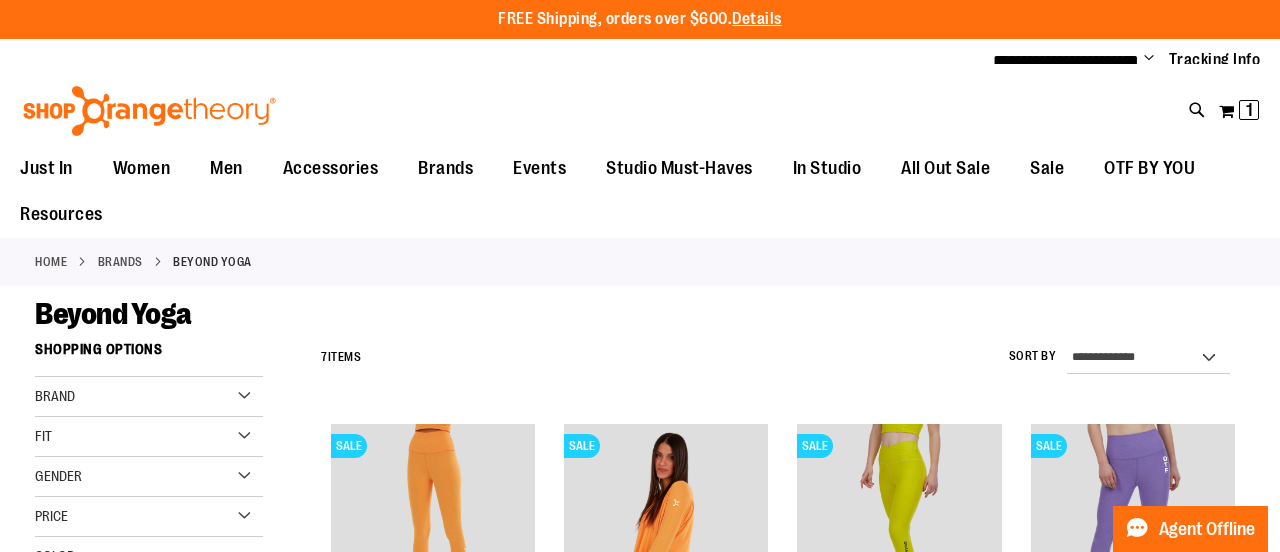 scroll, scrollTop: 0, scrollLeft: 0, axis: both 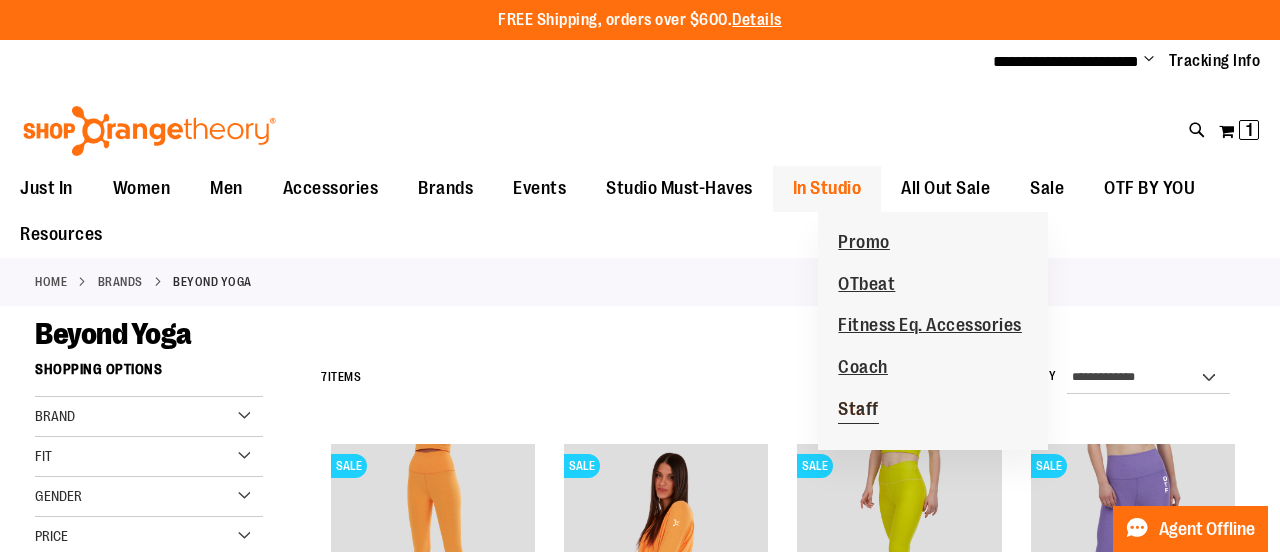 type on "**********" 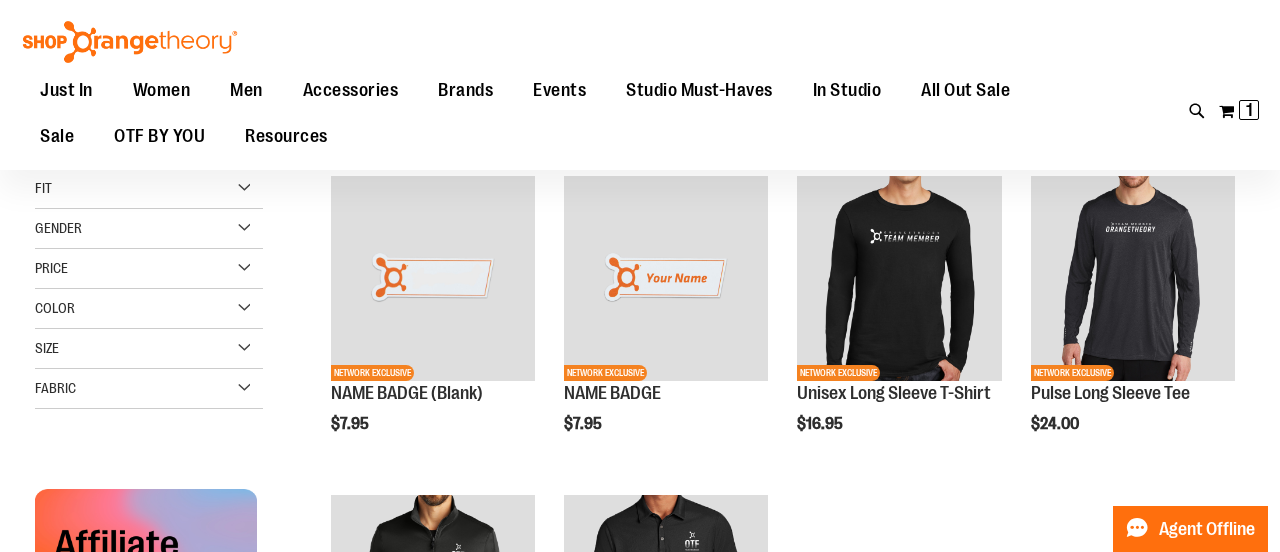 scroll, scrollTop: 116, scrollLeft: 0, axis: vertical 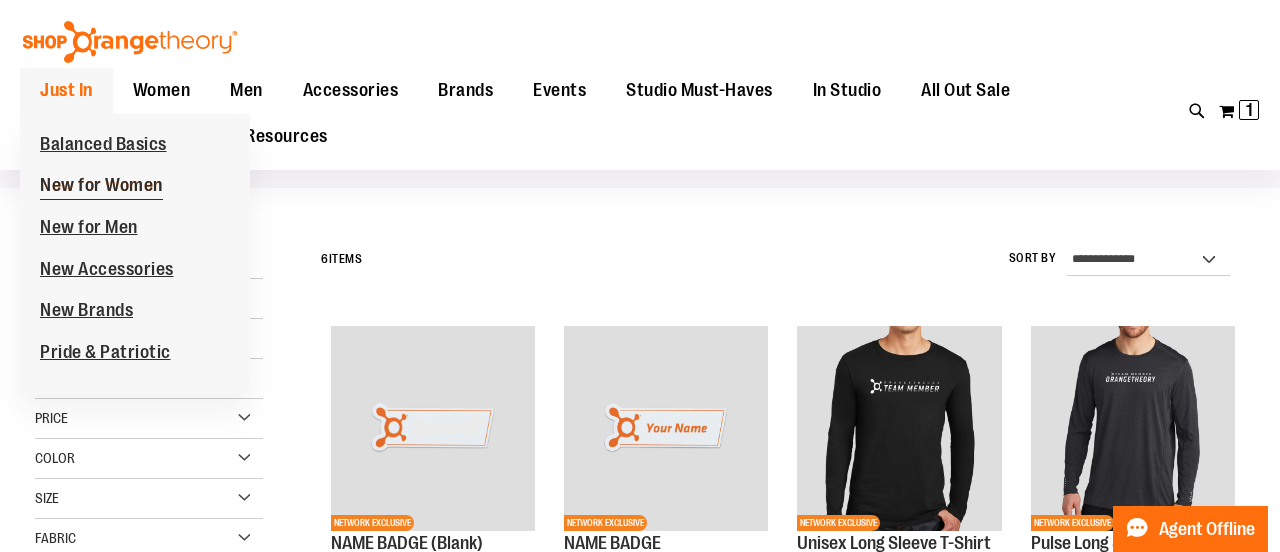 type on "**********" 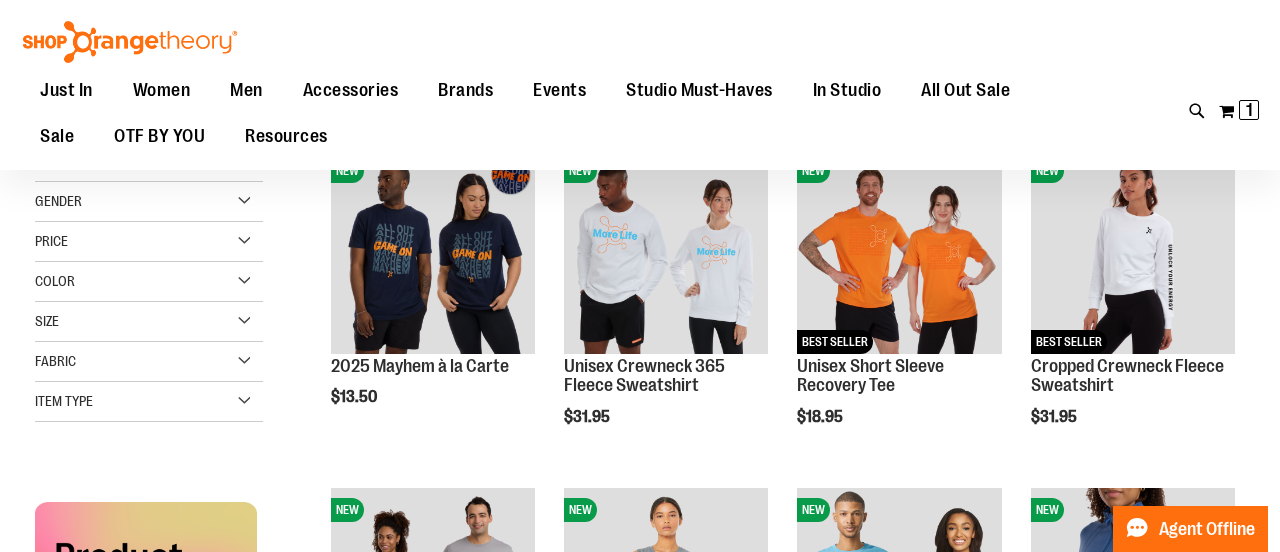 scroll, scrollTop: 36, scrollLeft: 0, axis: vertical 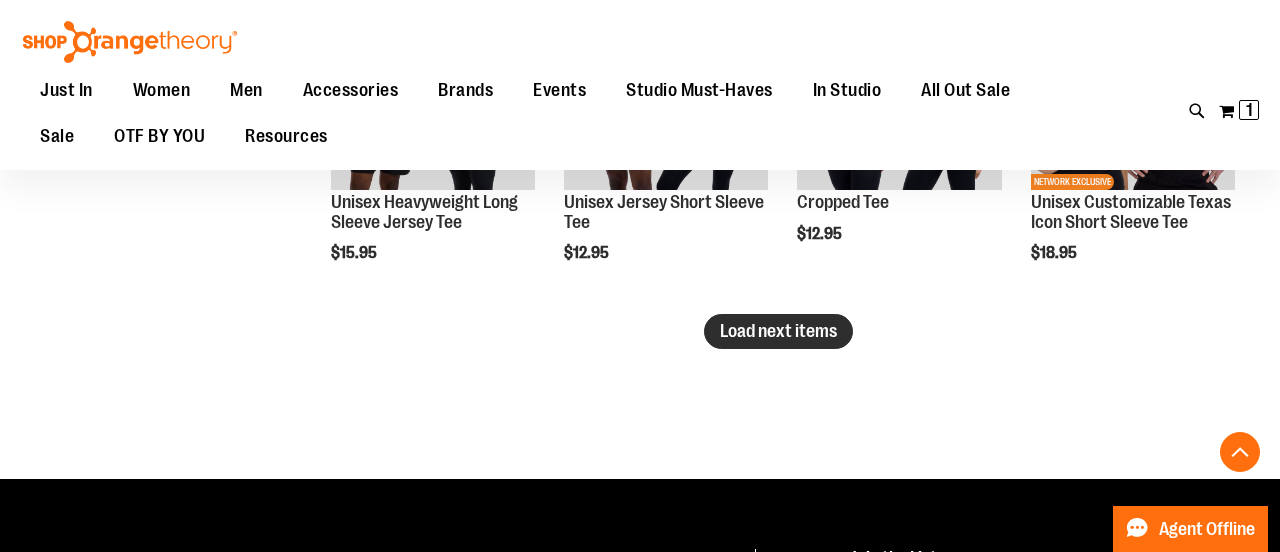 type on "**********" 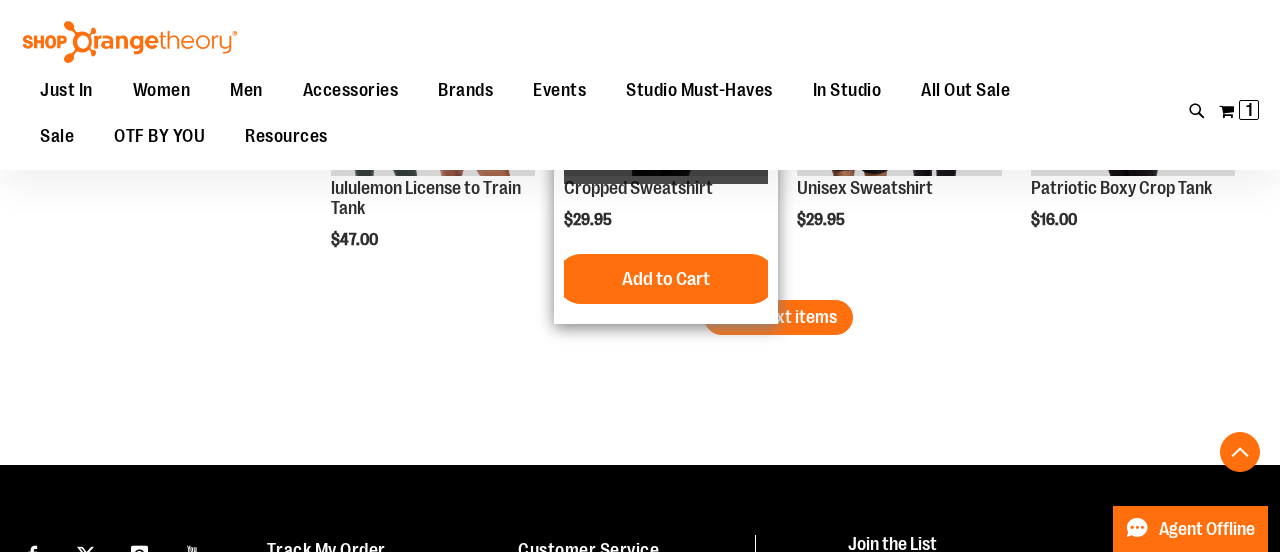 scroll, scrollTop: 3942, scrollLeft: 0, axis: vertical 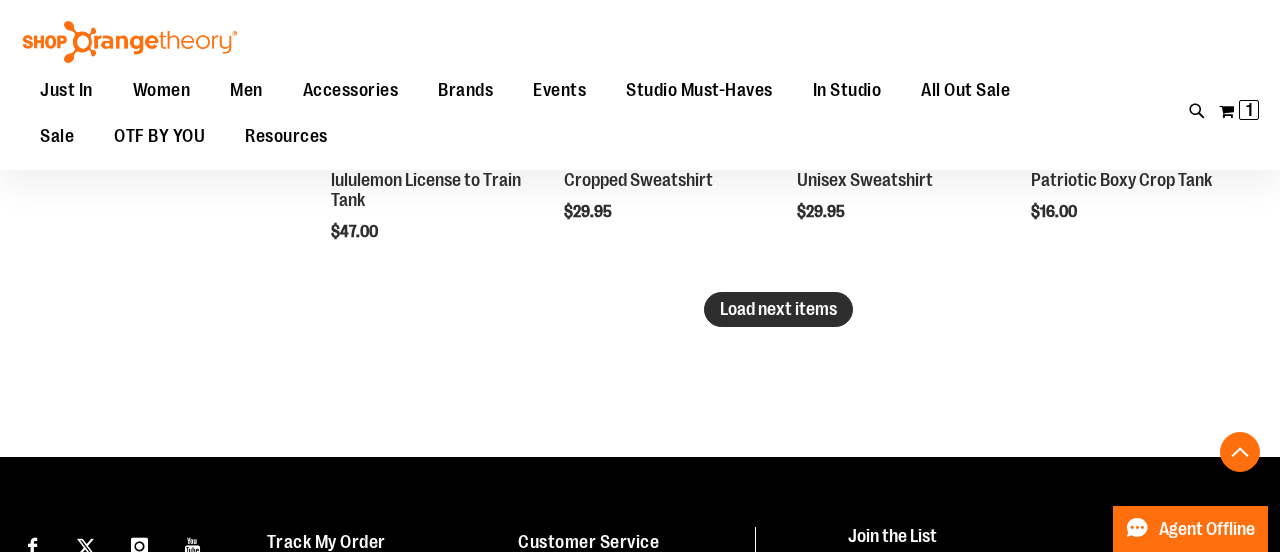 click on "Load next items" at bounding box center [778, 309] 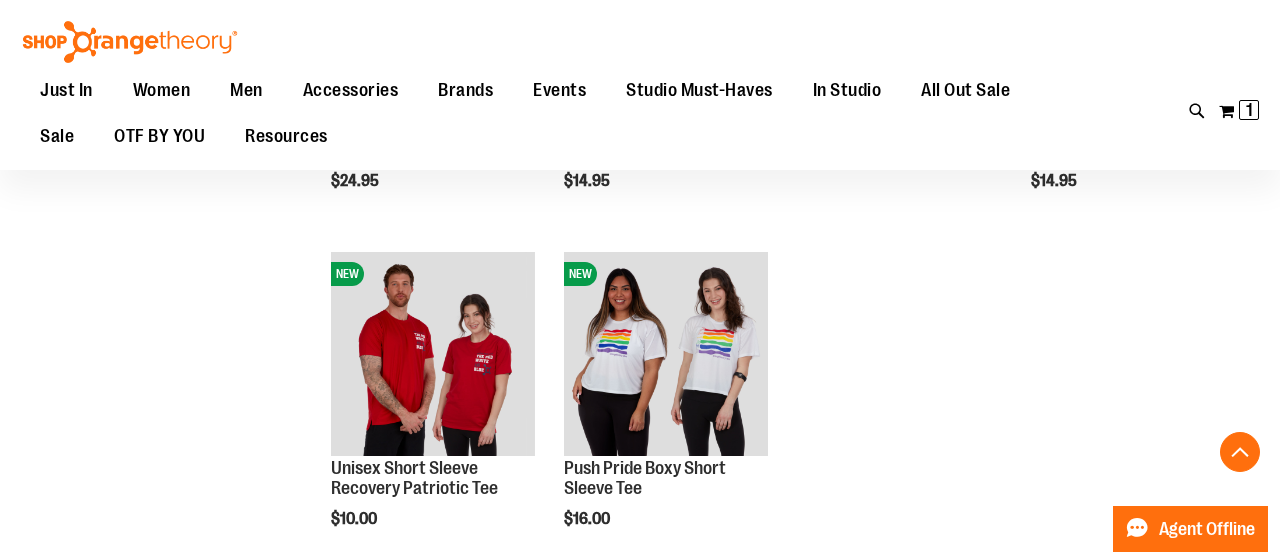 scroll, scrollTop: 4356, scrollLeft: 0, axis: vertical 